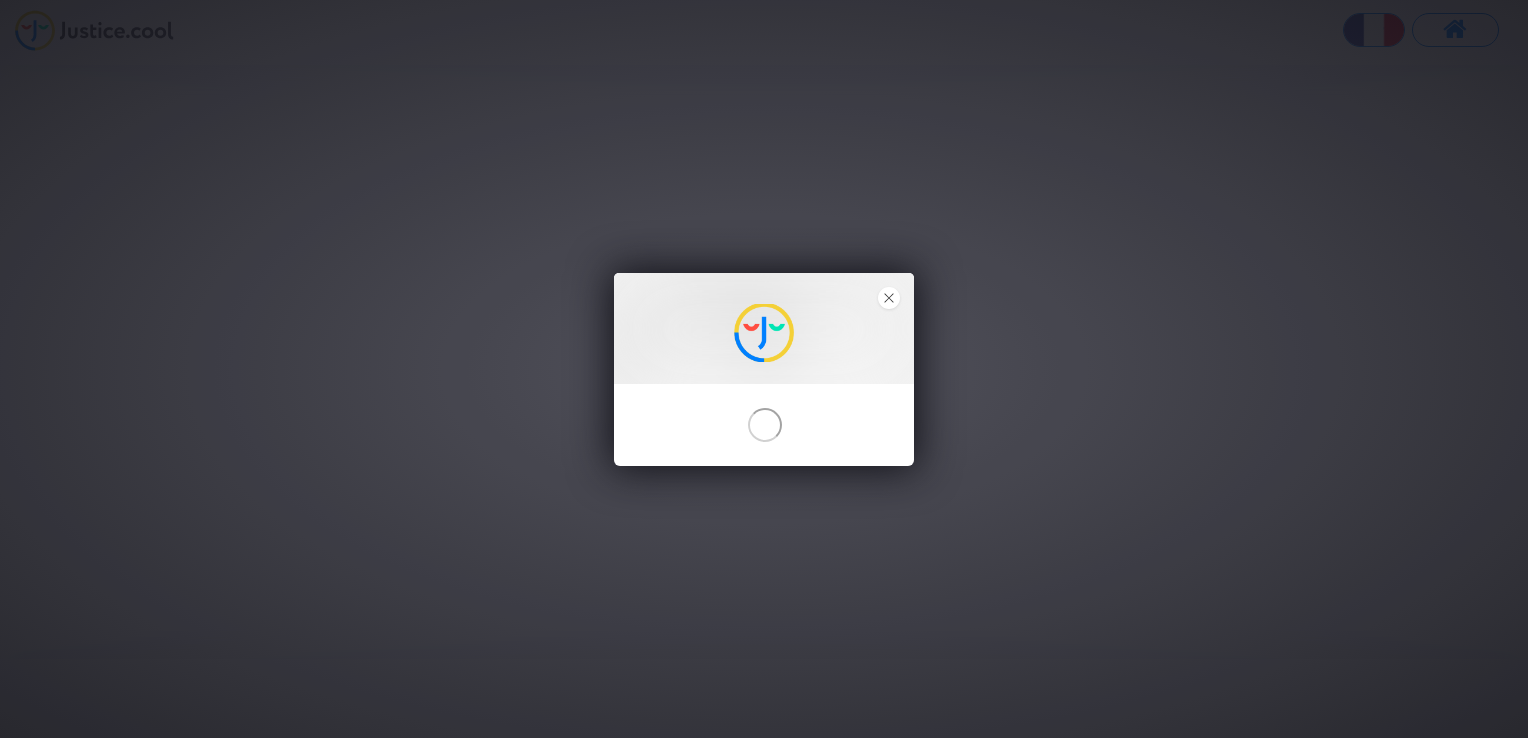 scroll, scrollTop: 0, scrollLeft: 0, axis: both 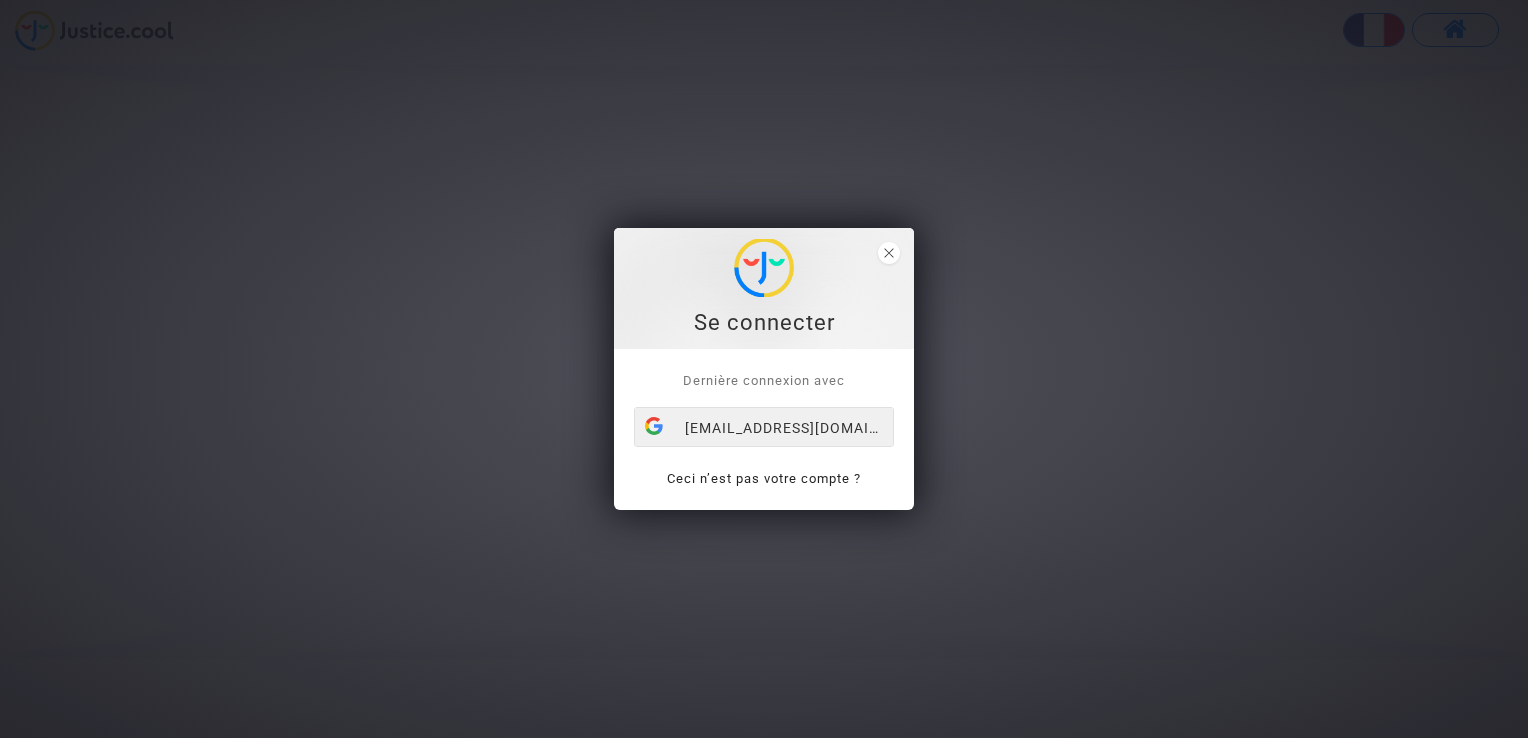 click on "[EMAIL_ADDRESS][DOMAIN_NAME]" at bounding box center (764, 428) 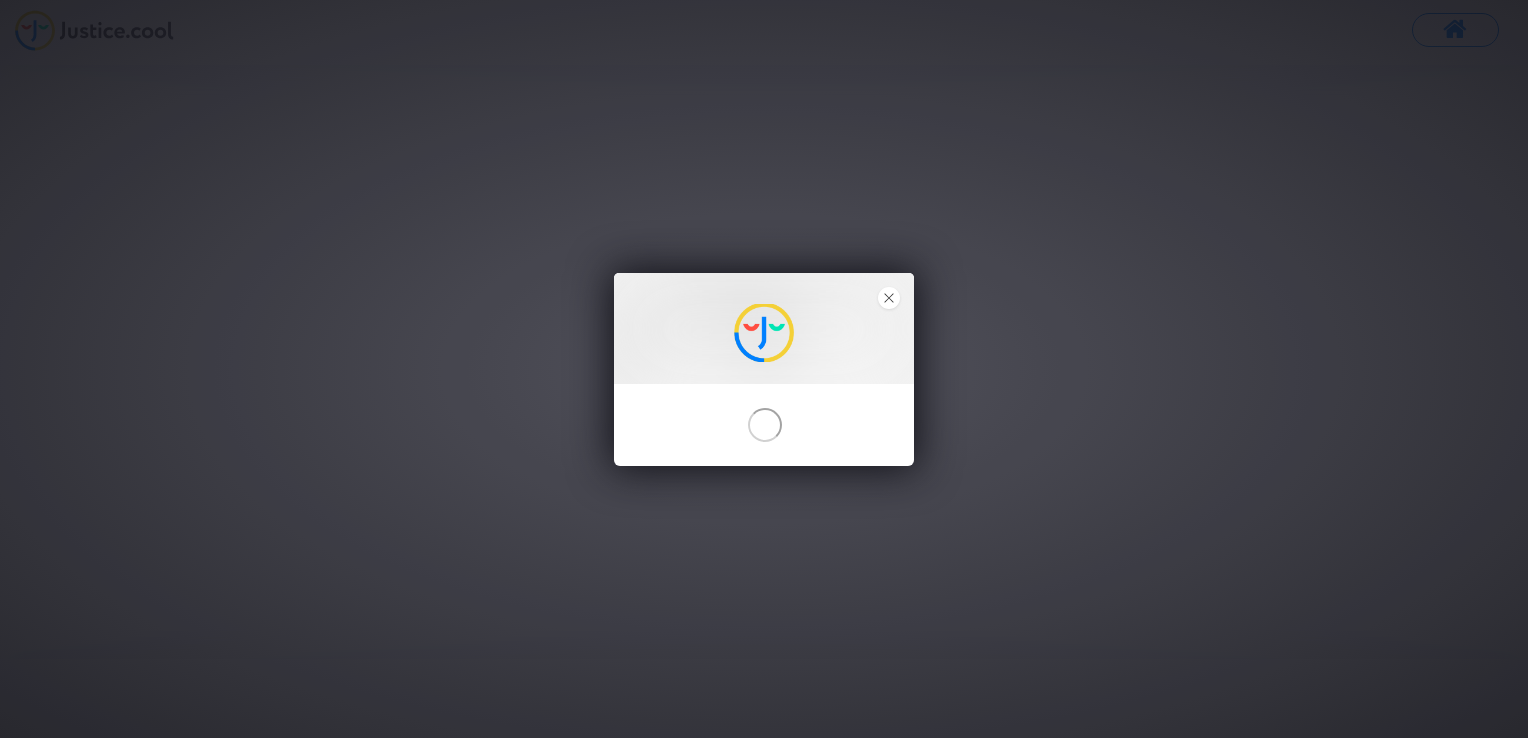 scroll, scrollTop: 0, scrollLeft: 0, axis: both 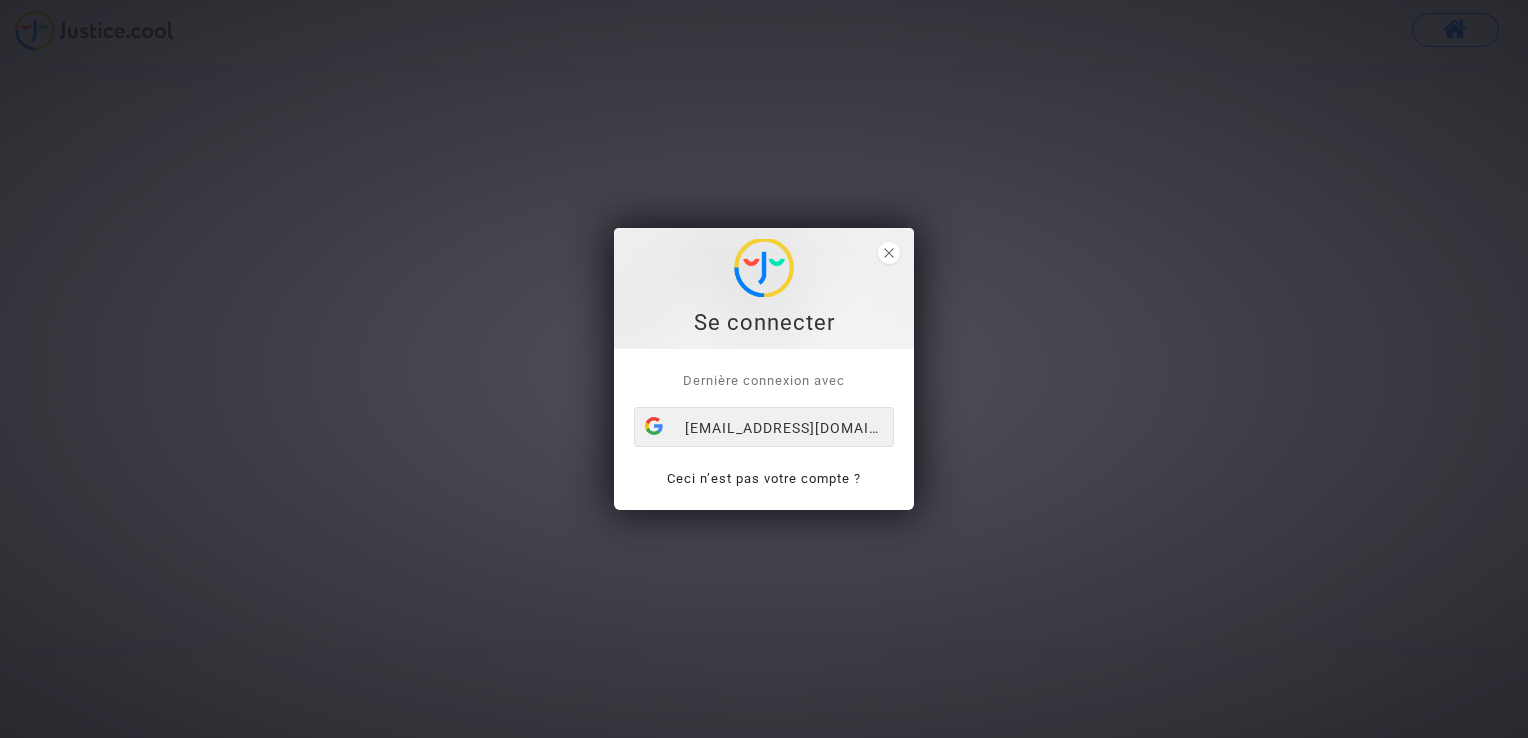 click on "[EMAIL_ADDRESS][DOMAIN_NAME]" at bounding box center [764, 428] 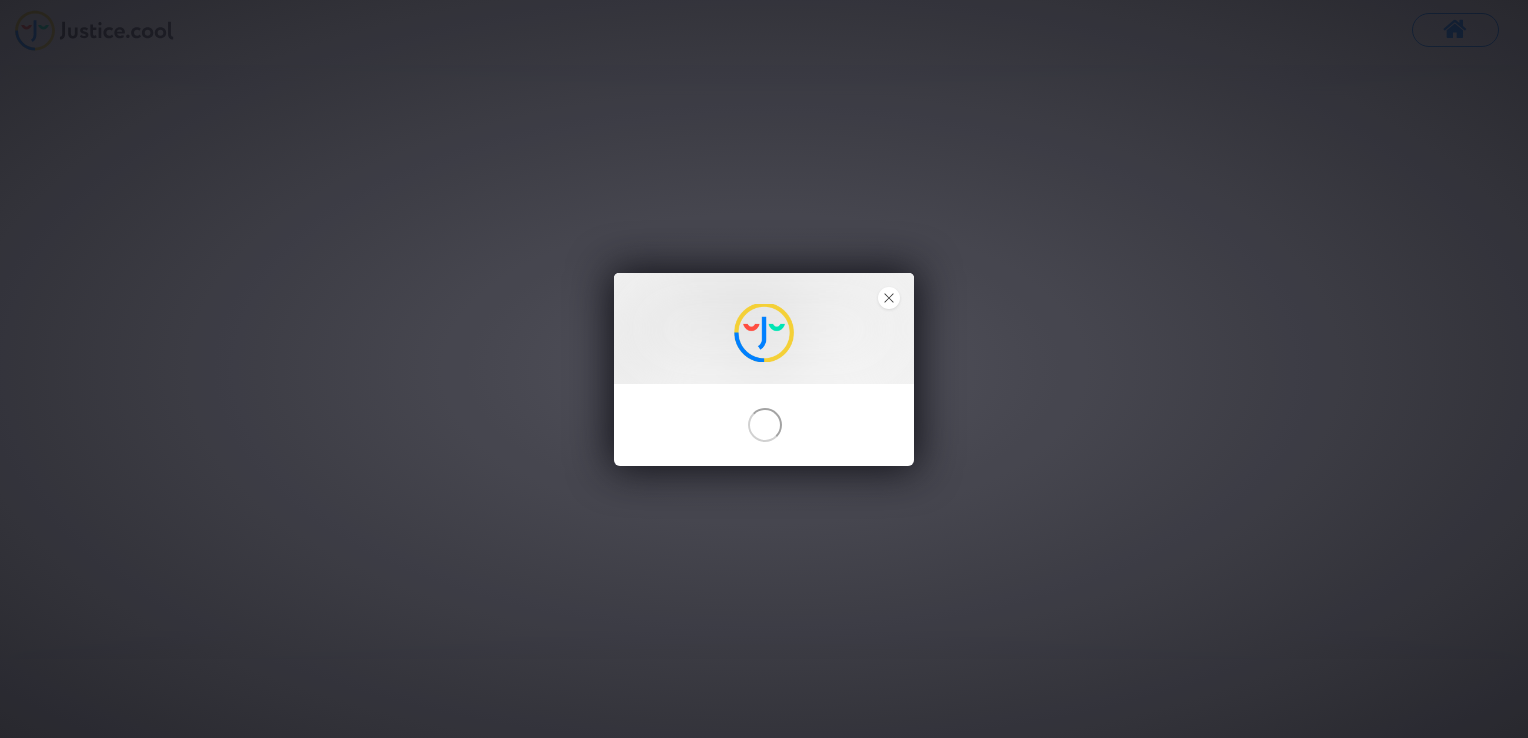 scroll, scrollTop: 0, scrollLeft: 0, axis: both 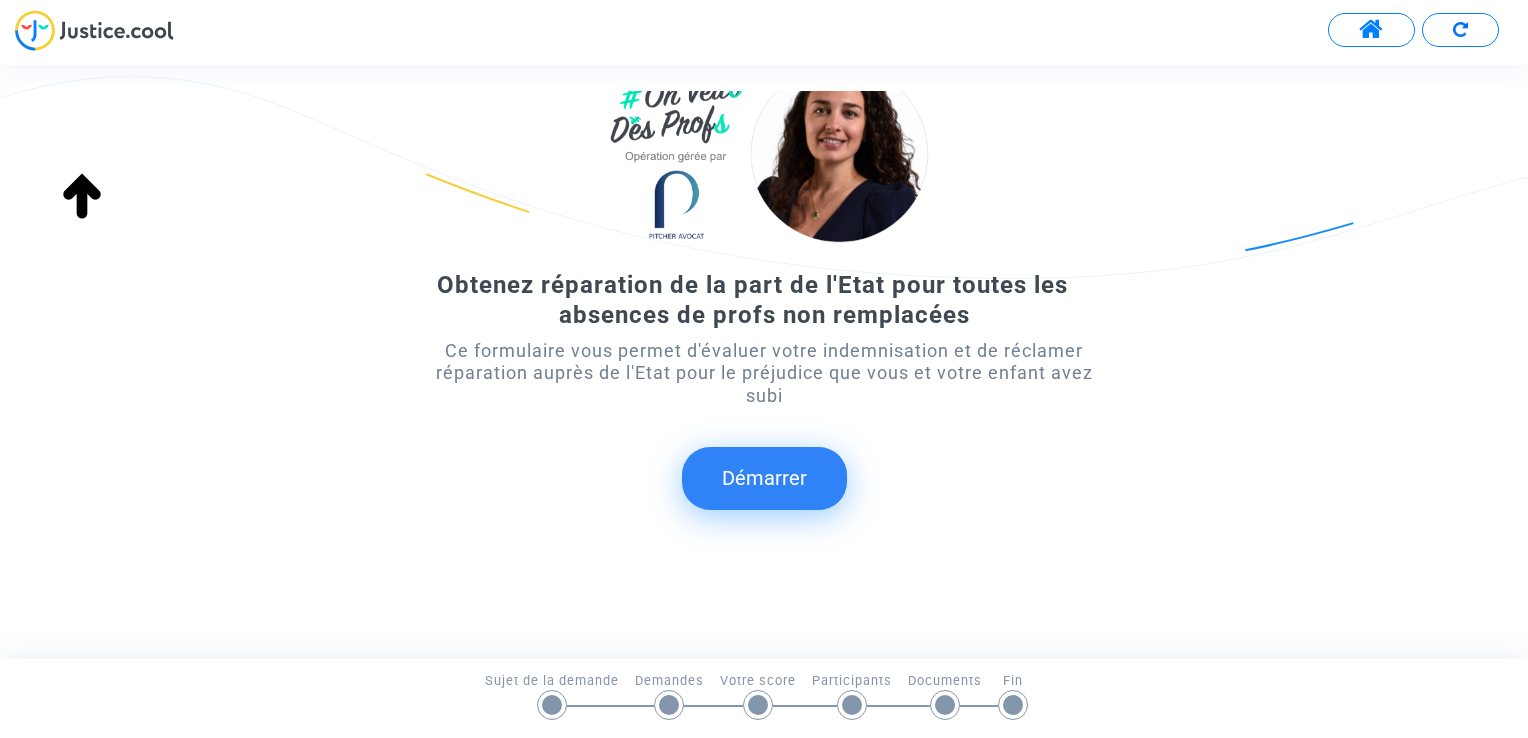 click on "Démarrer" 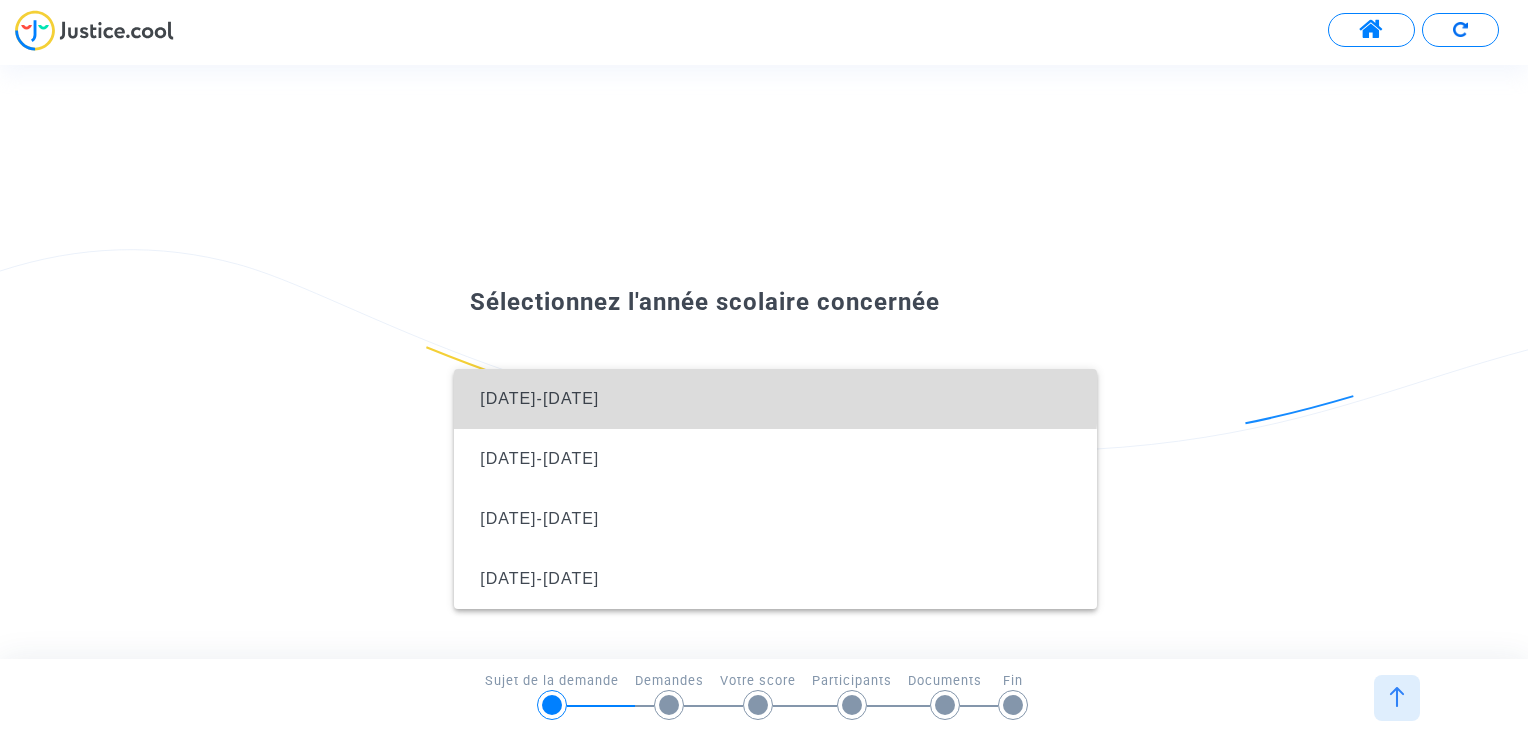 click on "[DATE]-[DATE]" at bounding box center [775, 399] 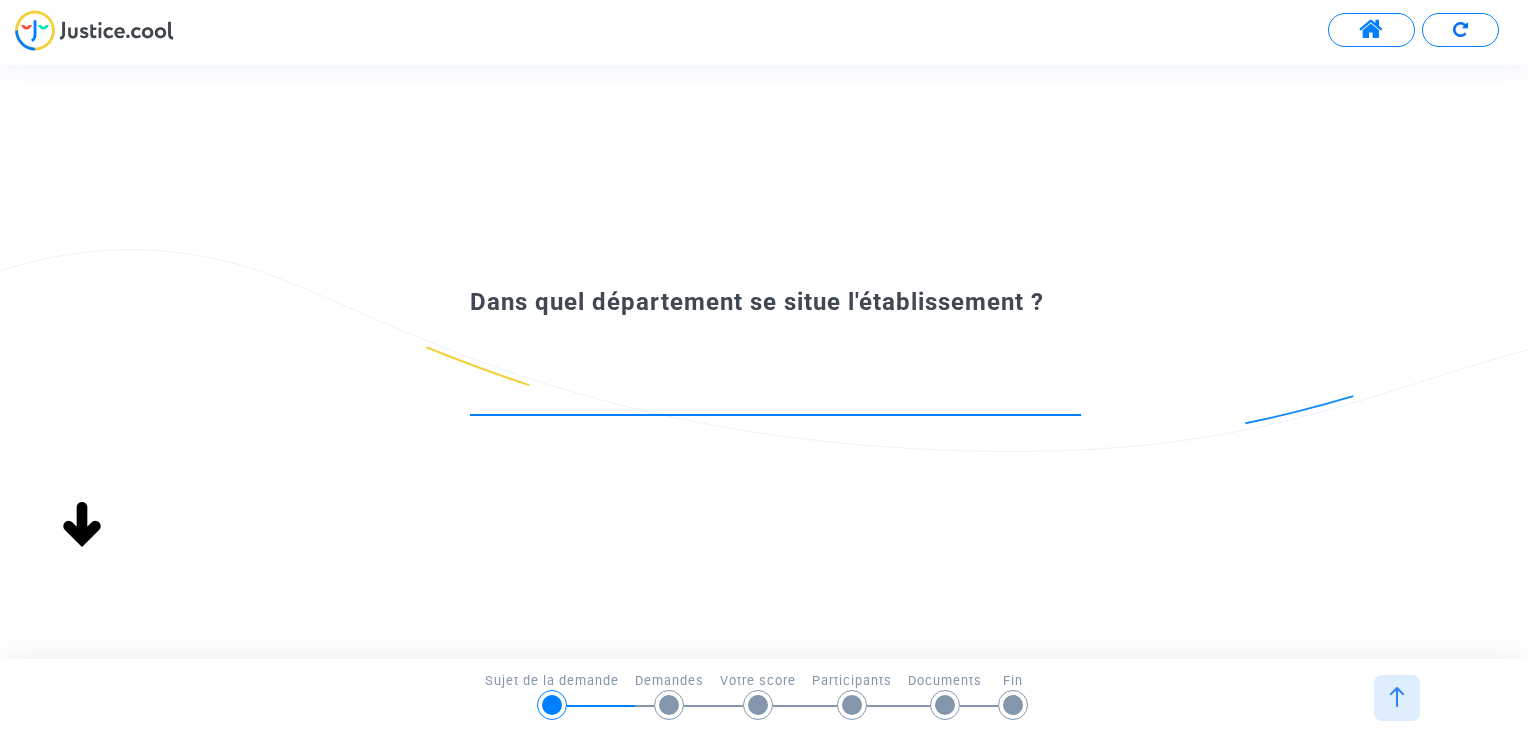 scroll, scrollTop: 0, scrollLeft: 0, axis: both 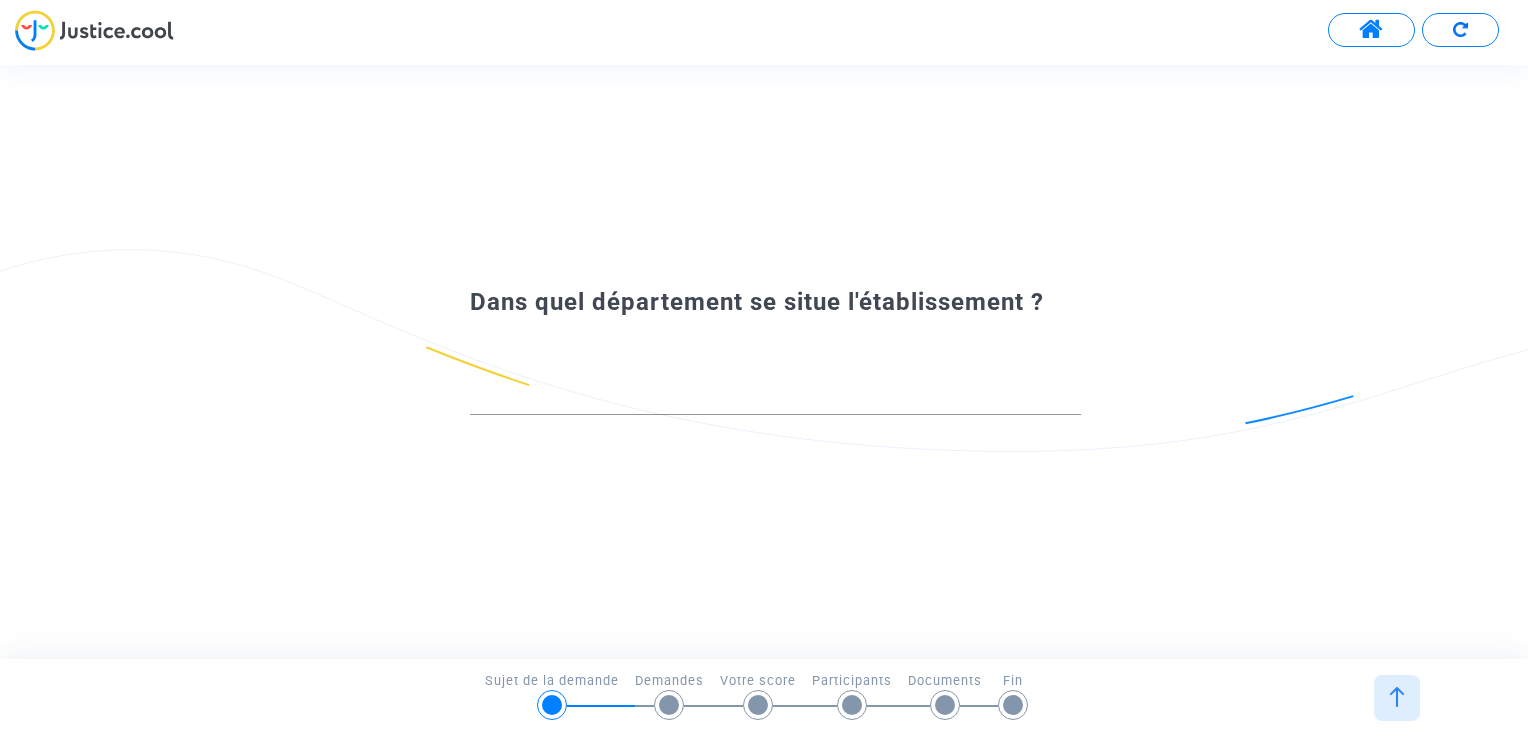 click on "Dans quel département se situe l'établissement ?" 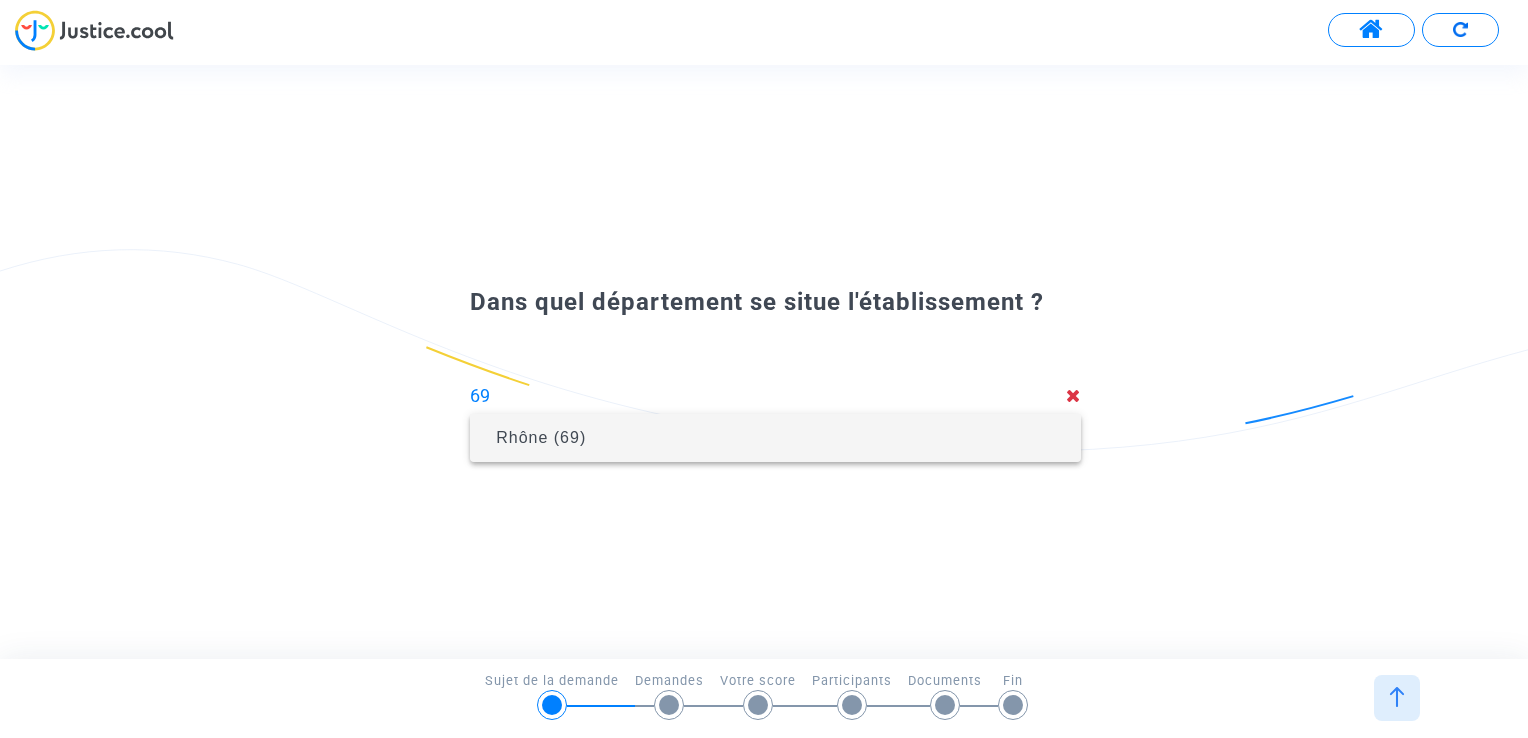 click on "Rhône (69)" at bounding box center [775, 438] 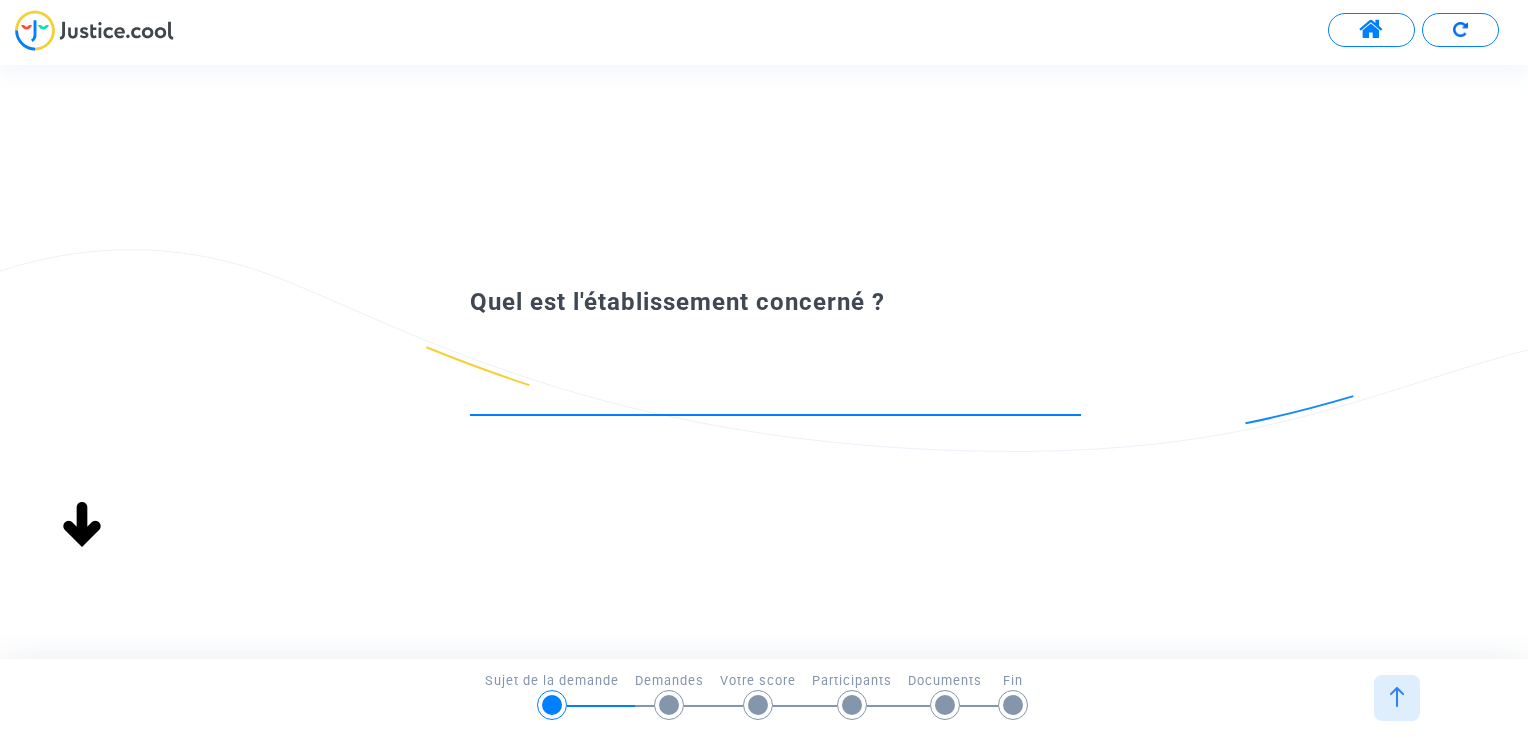 click at bounding box center (775, 396) 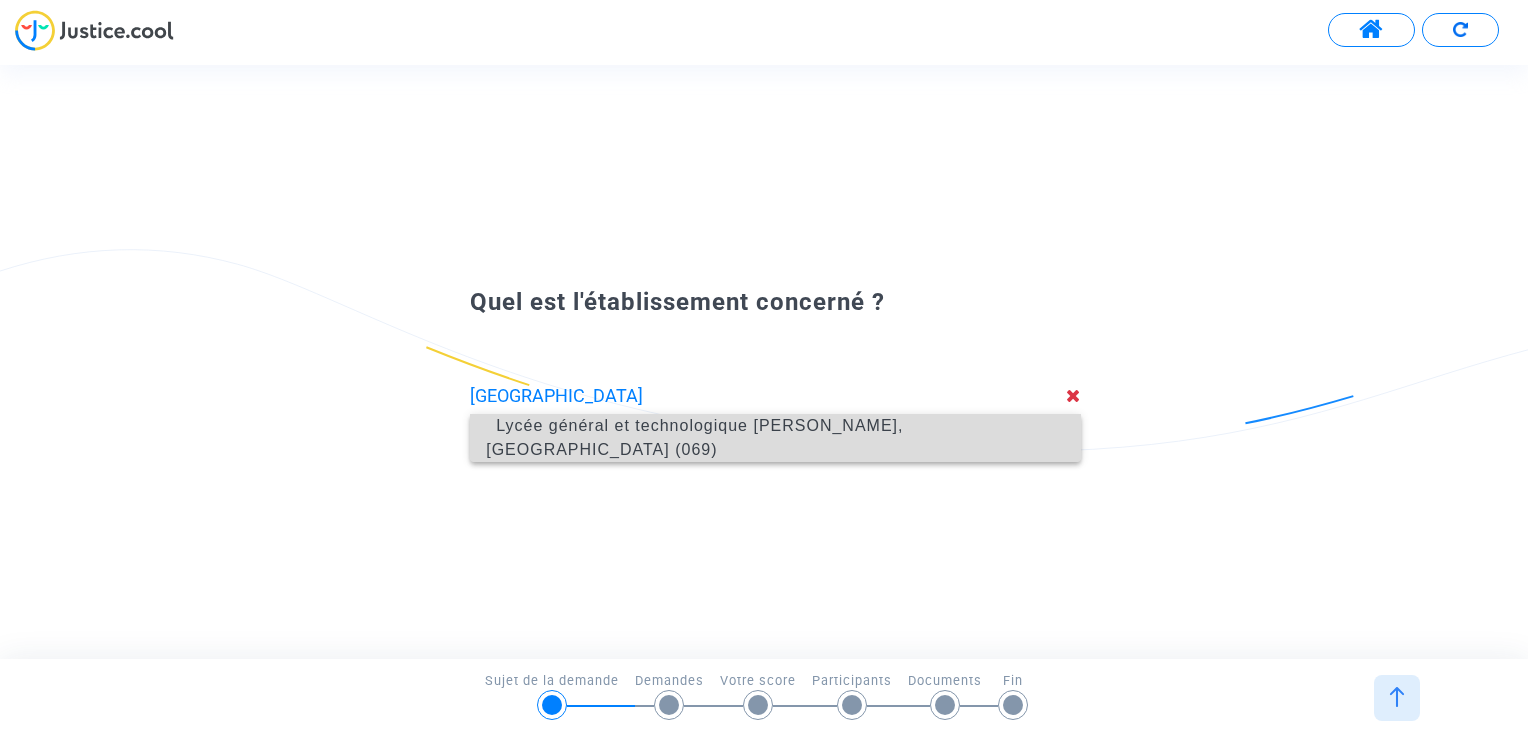 click on "Lycée général et technologique [PERSON_NAME], [GEOGRAPHIC_DATA] (069)" at bounding box center (694, 437) 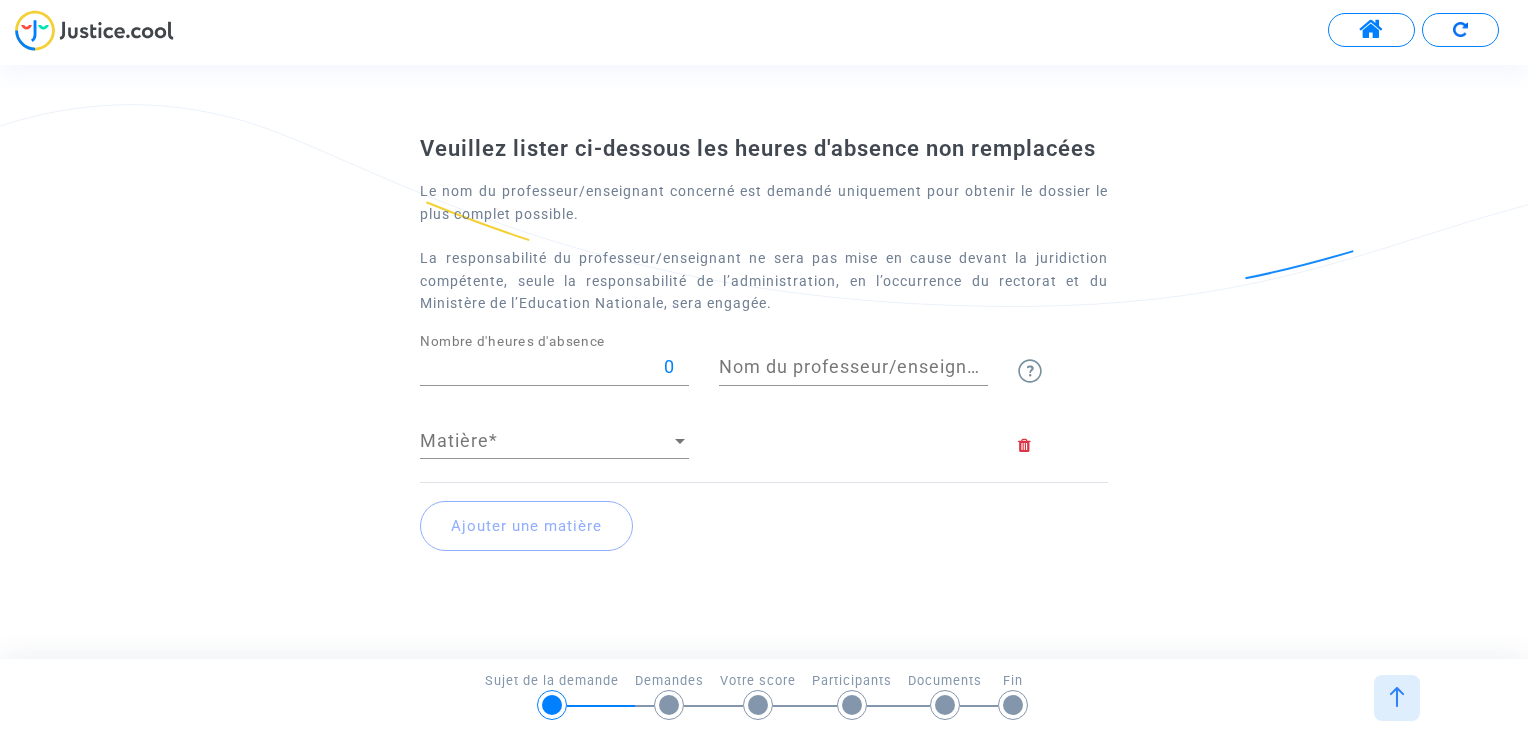click on "0" at bounding box center (554, 367) 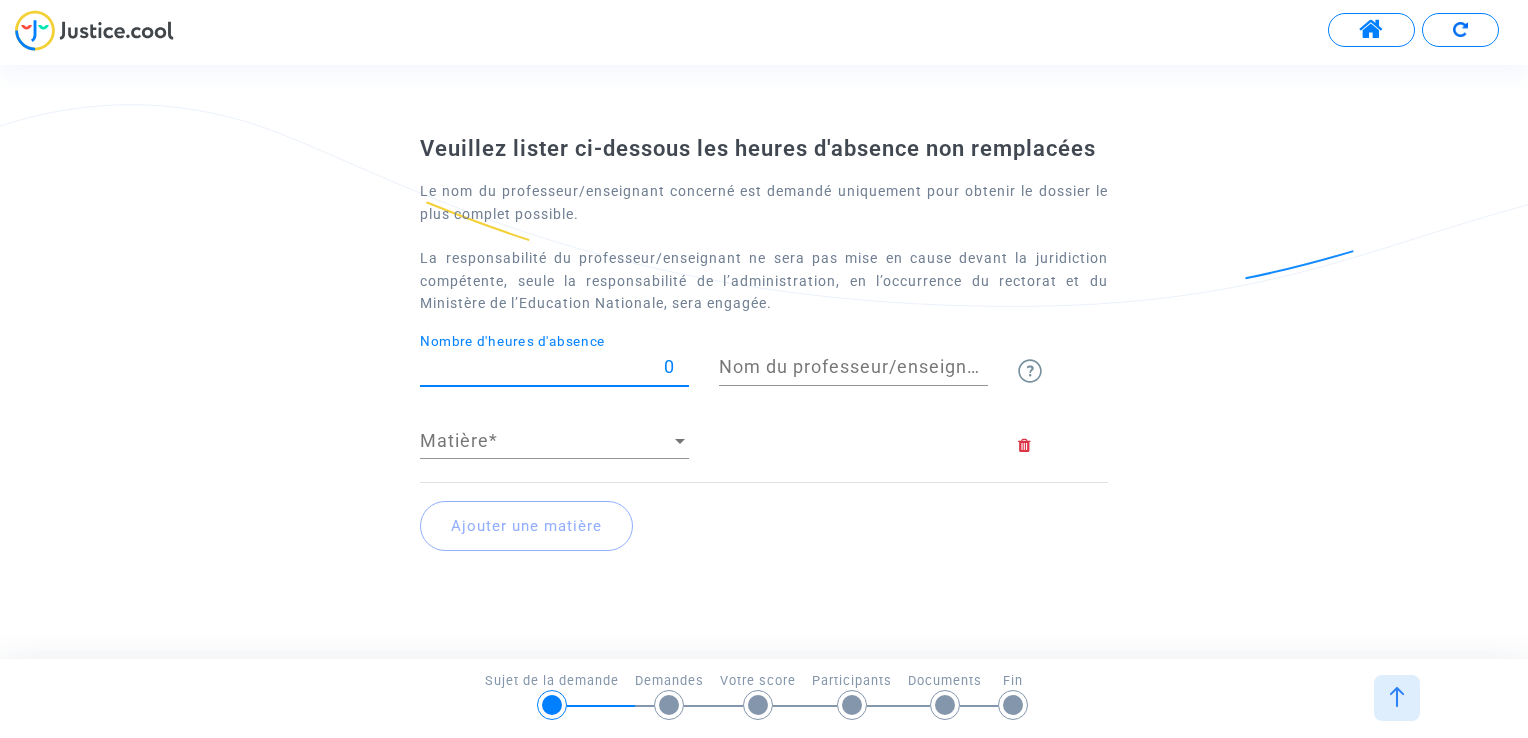 click on "0" at bounding box center (554, 367) 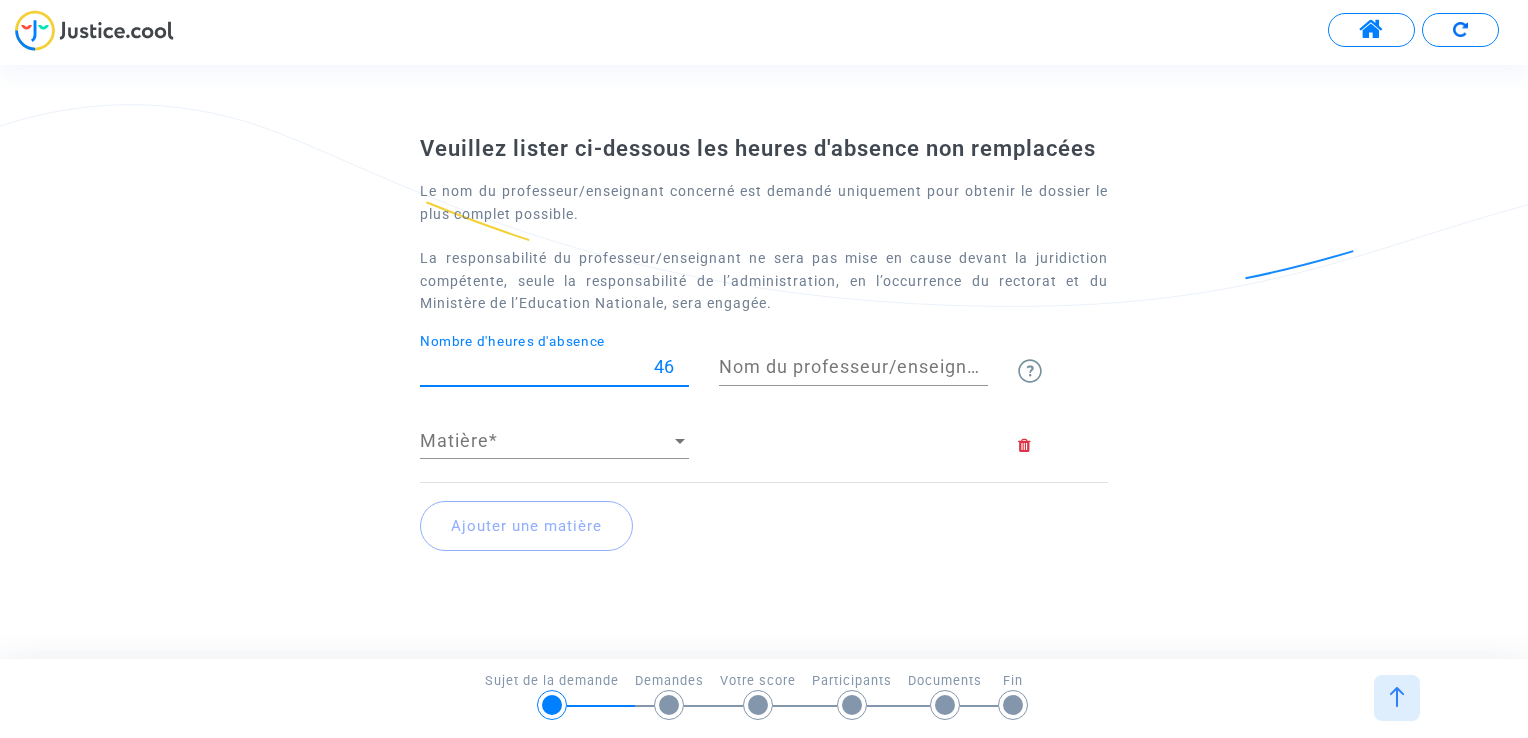 type on "46" 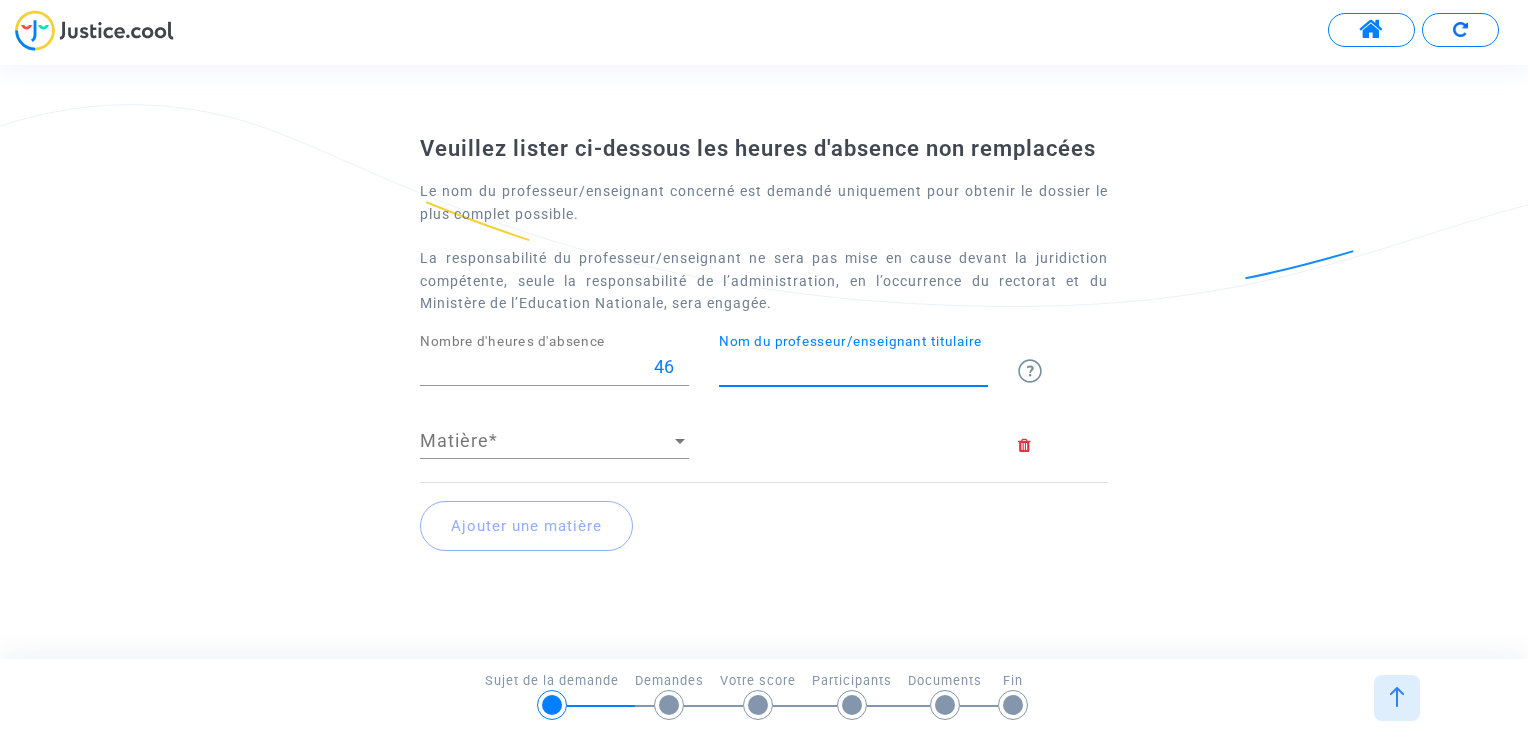 click on "Nom du professeur/enseignant titulaire" at bounding box center (853, 367) 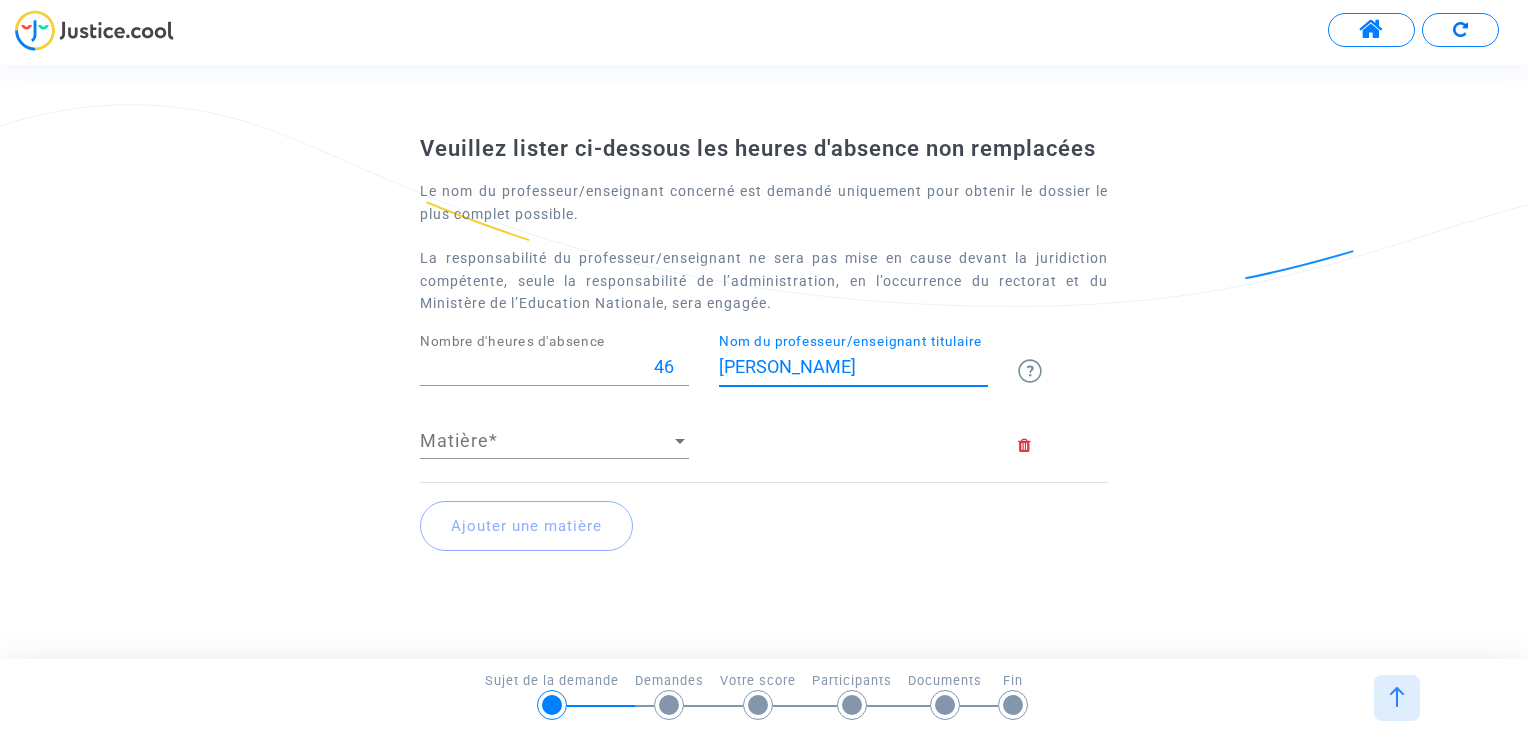 click on "Matière Matière  *" 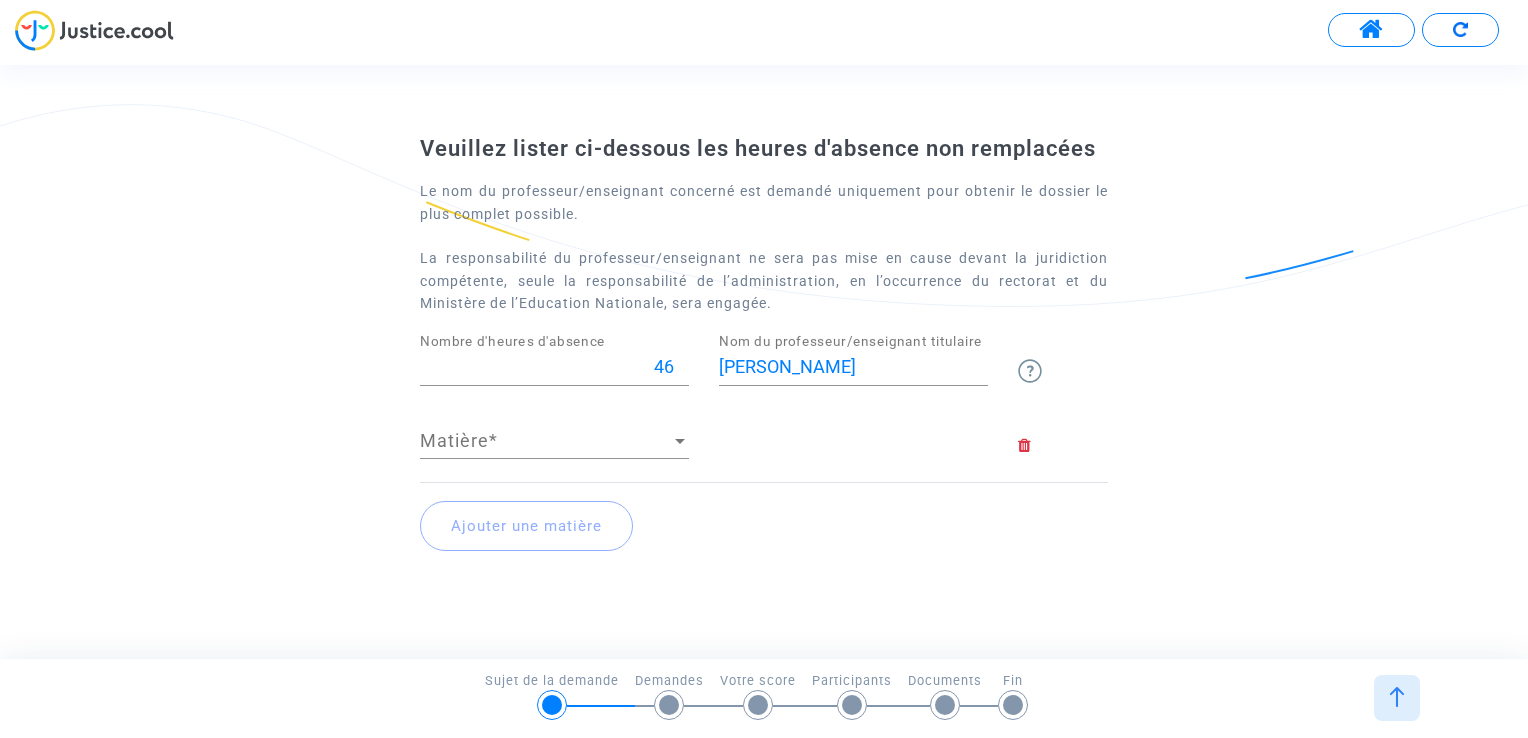 click on "Matière Matière  *" 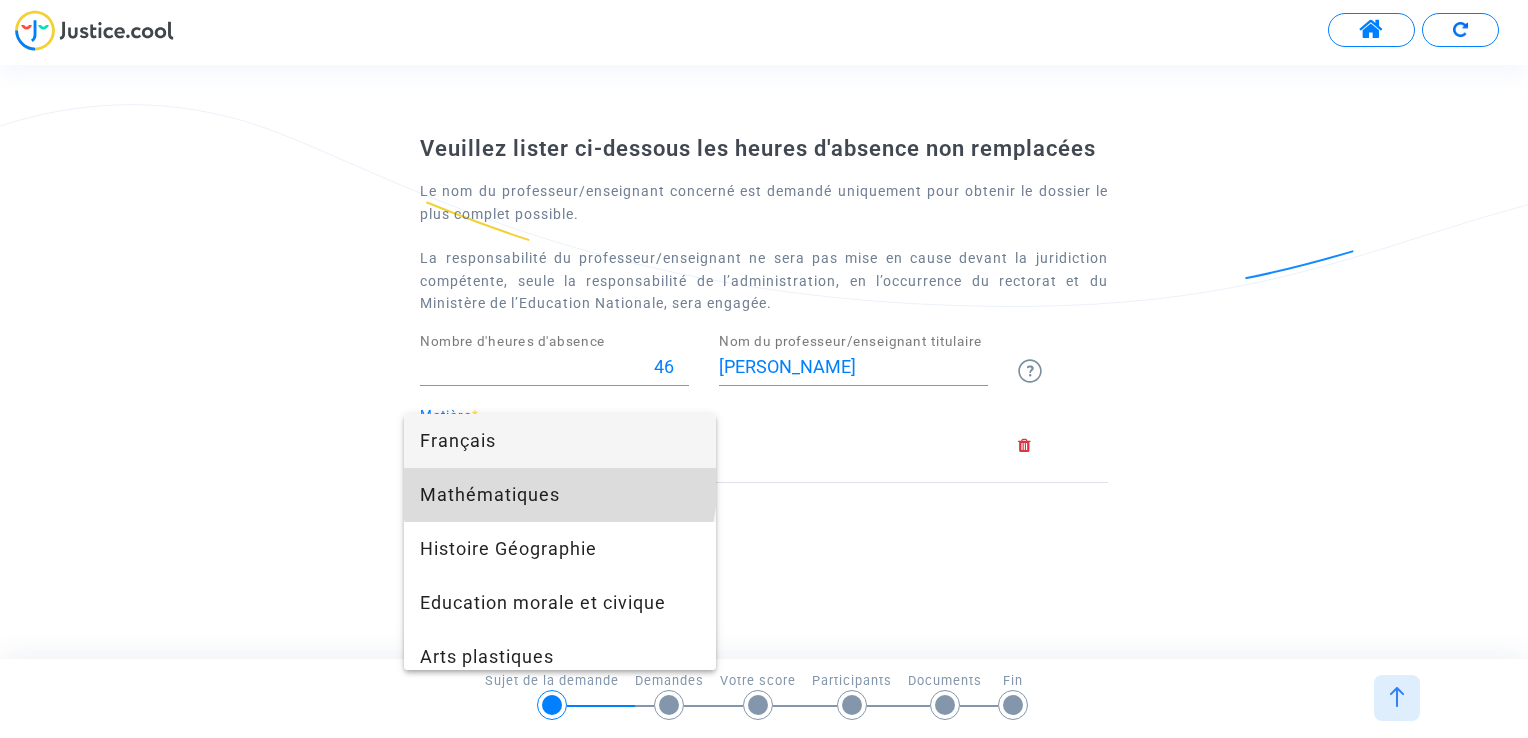 click on "Mathématiques" at bounding box center [560, 495] 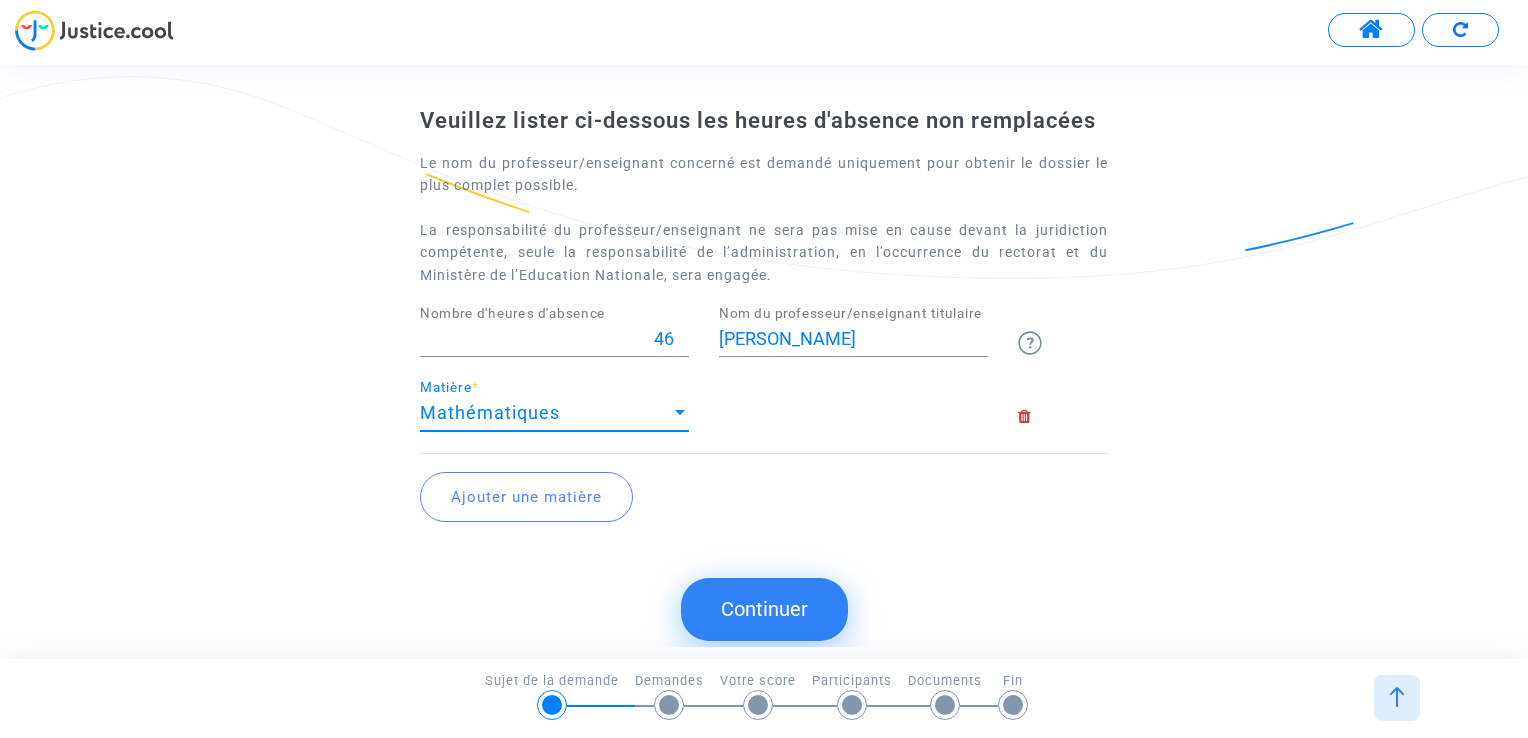 click on "Continuer" 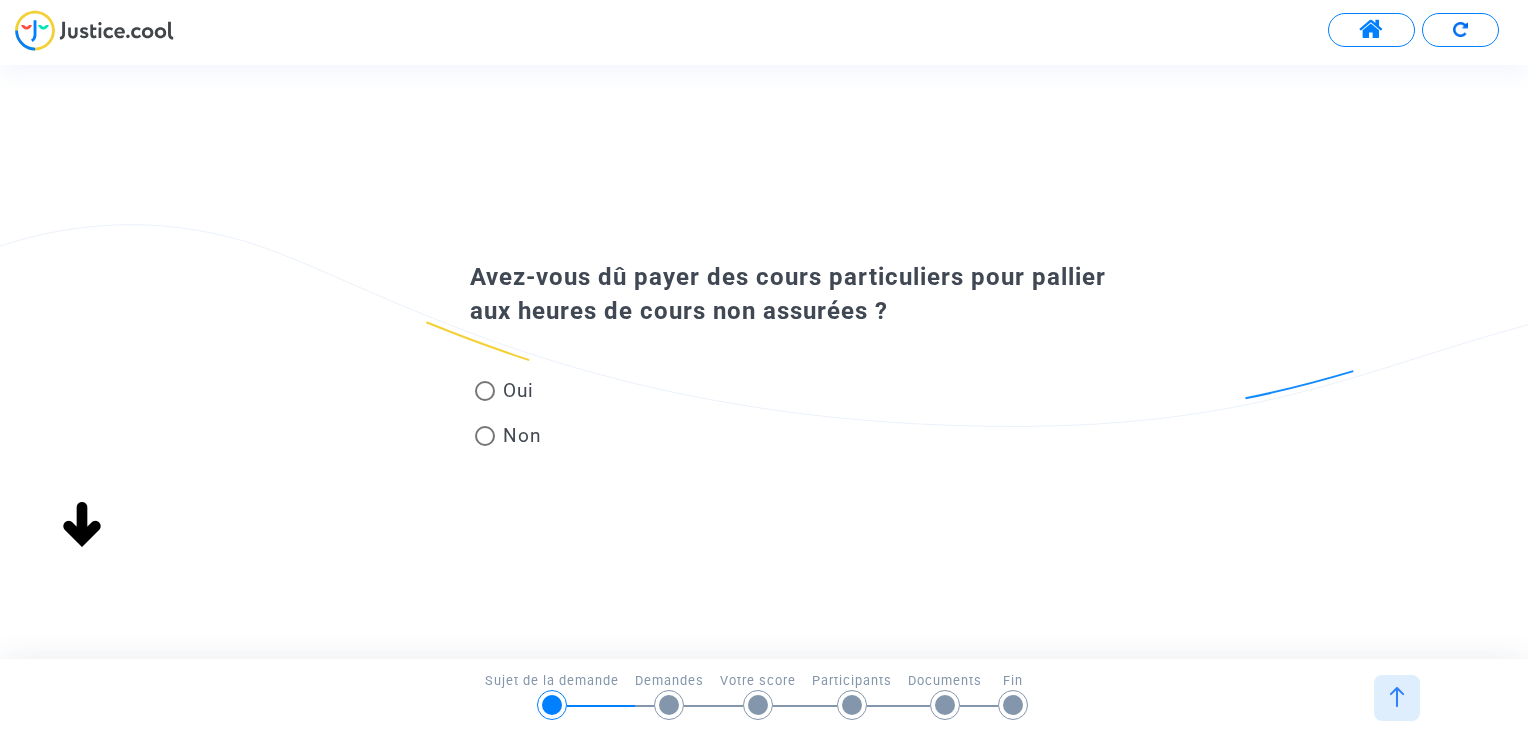 click at bounding box center [485, 436] 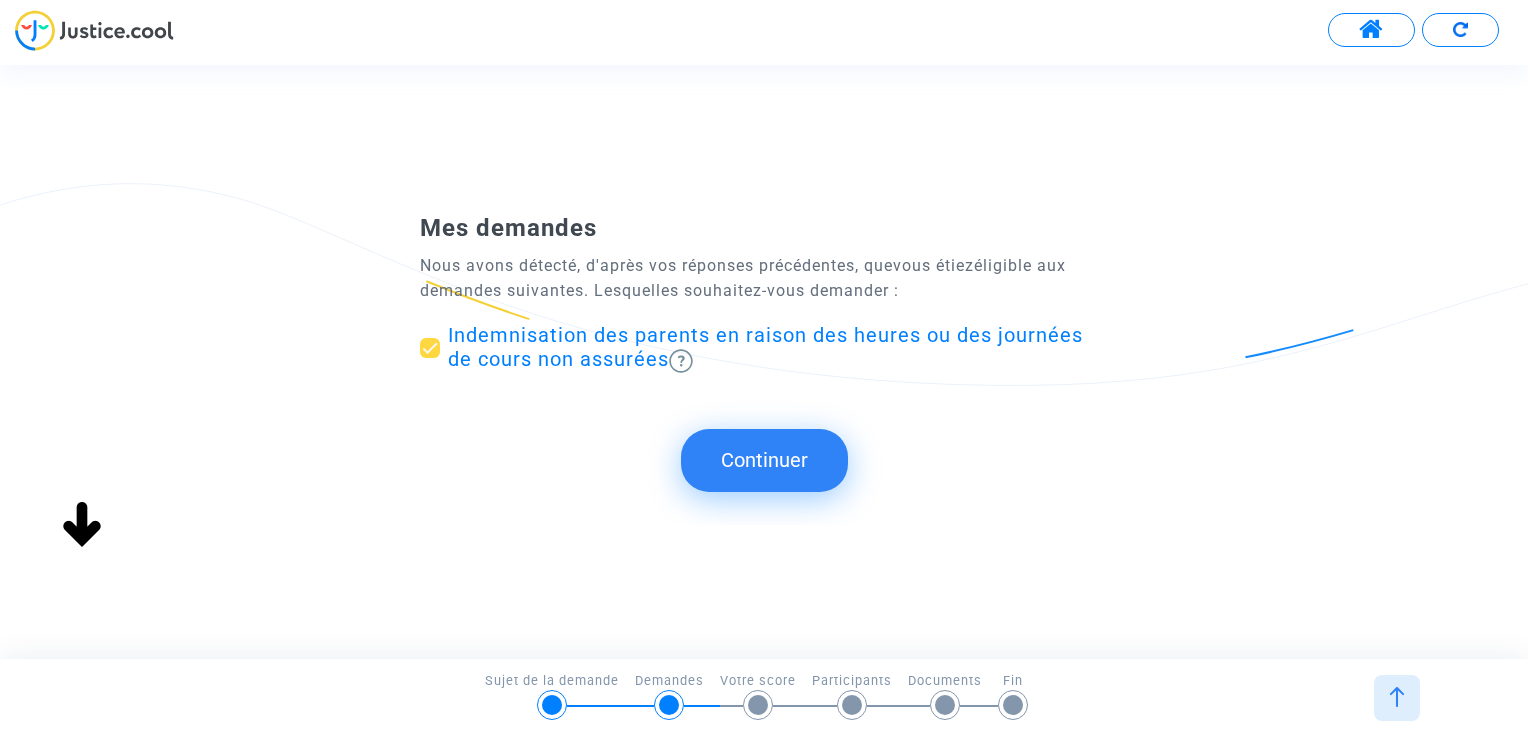 click on "Continuer" 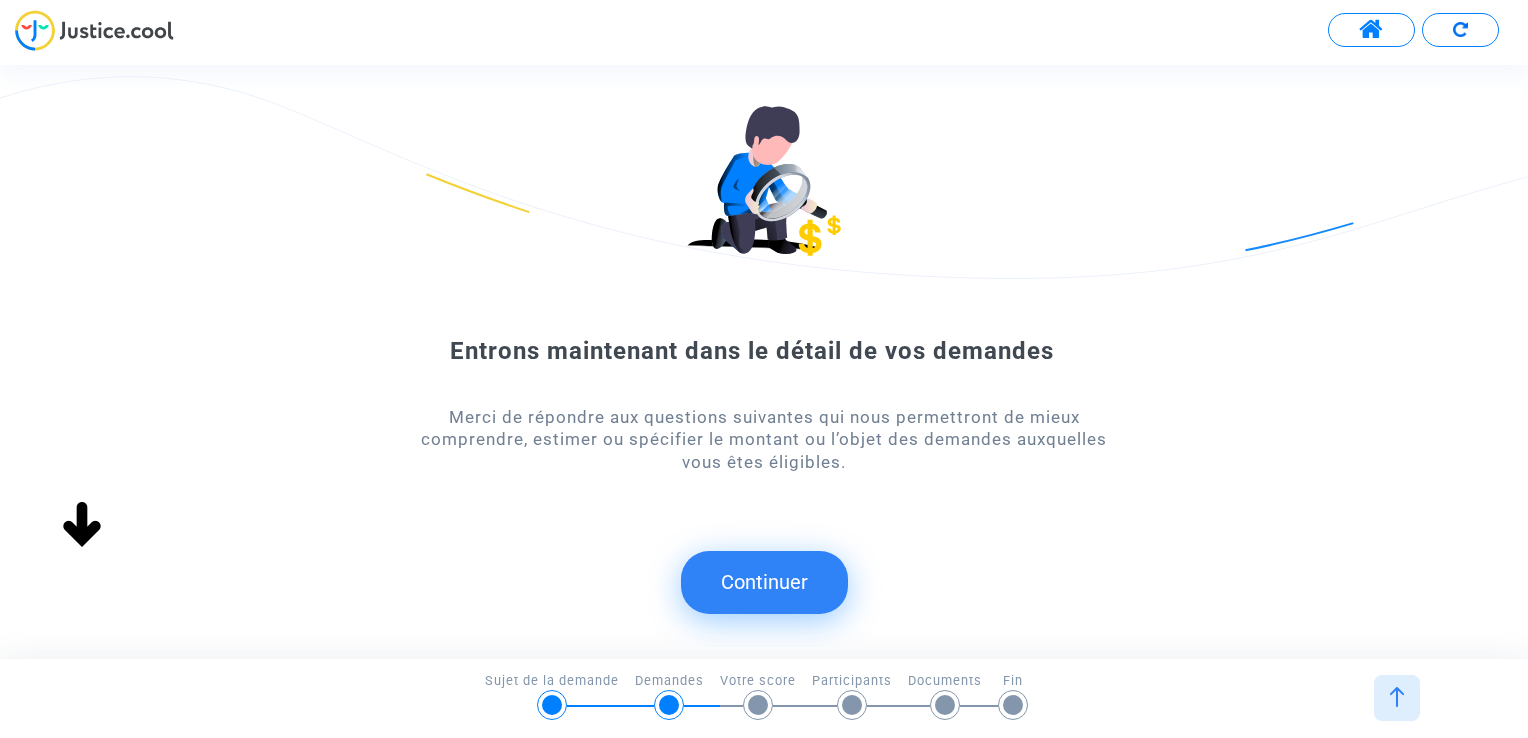 click on "Continuer" 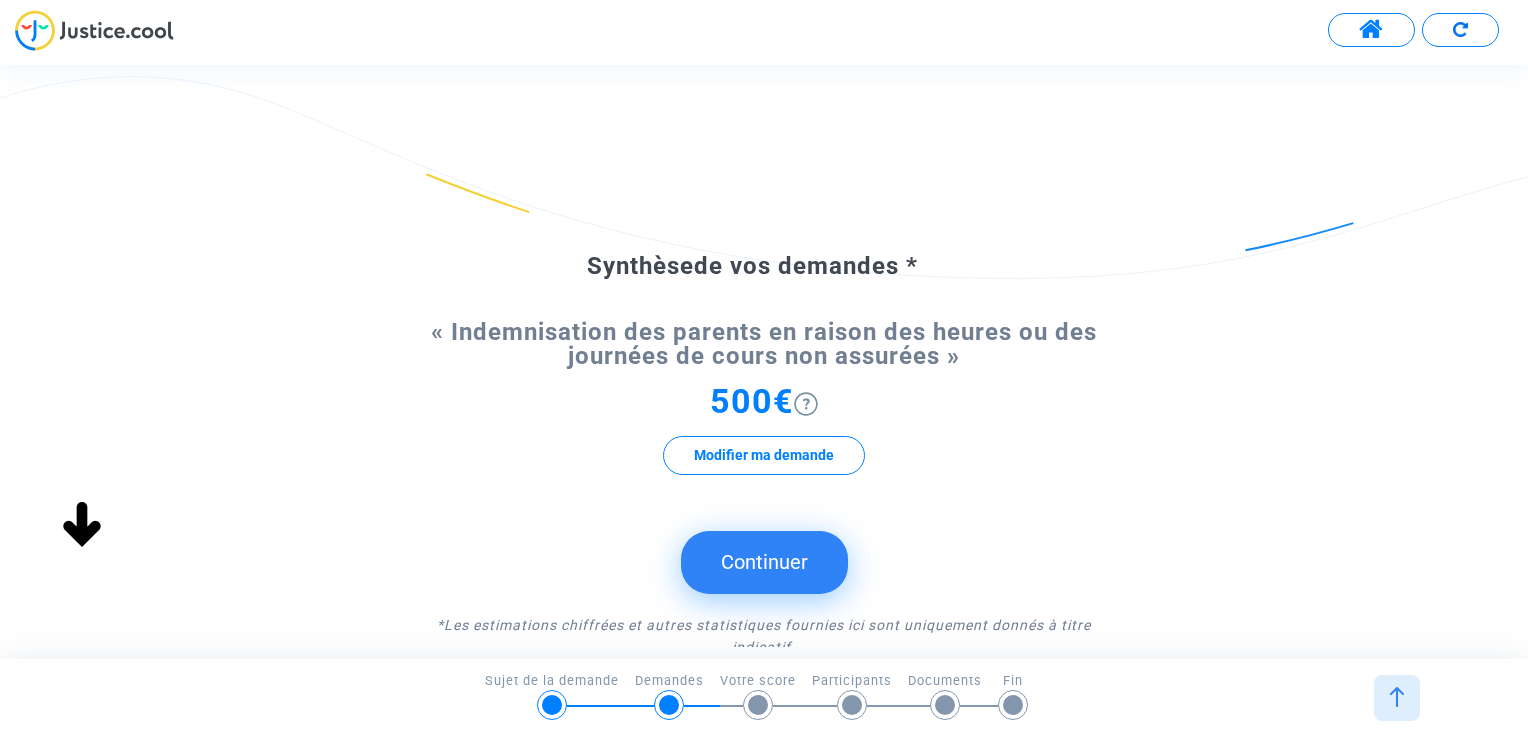 click on "Synthèse  de vos demandes * « Indemnisation des parents en raison des heures ou des journées de cours non assurées »  500€   Modifier ma demande   Continuer  *Les estimations chiffrées et autres statistiques fournies ici sont uniquement donnés à titre indicatif. Les données communiquées ici ne sont pas le fruit d’une décision de justice et ne prétendent pas à l’exhaustivité. Il appartient donc aux justiciables et à leurs conseils d’apprécier ces informations à l’aune de leur situation propre." 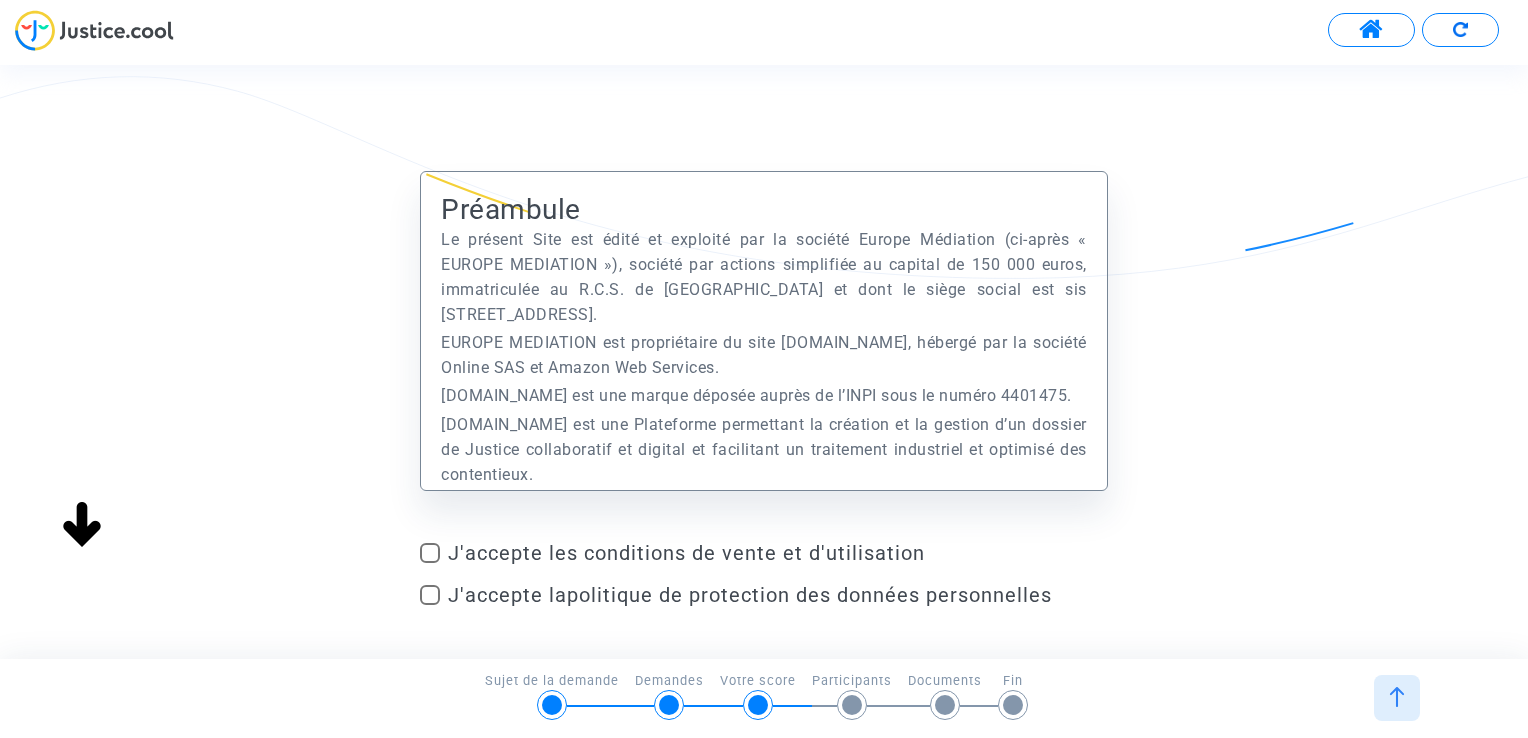 click at bounding box center (430, 553) 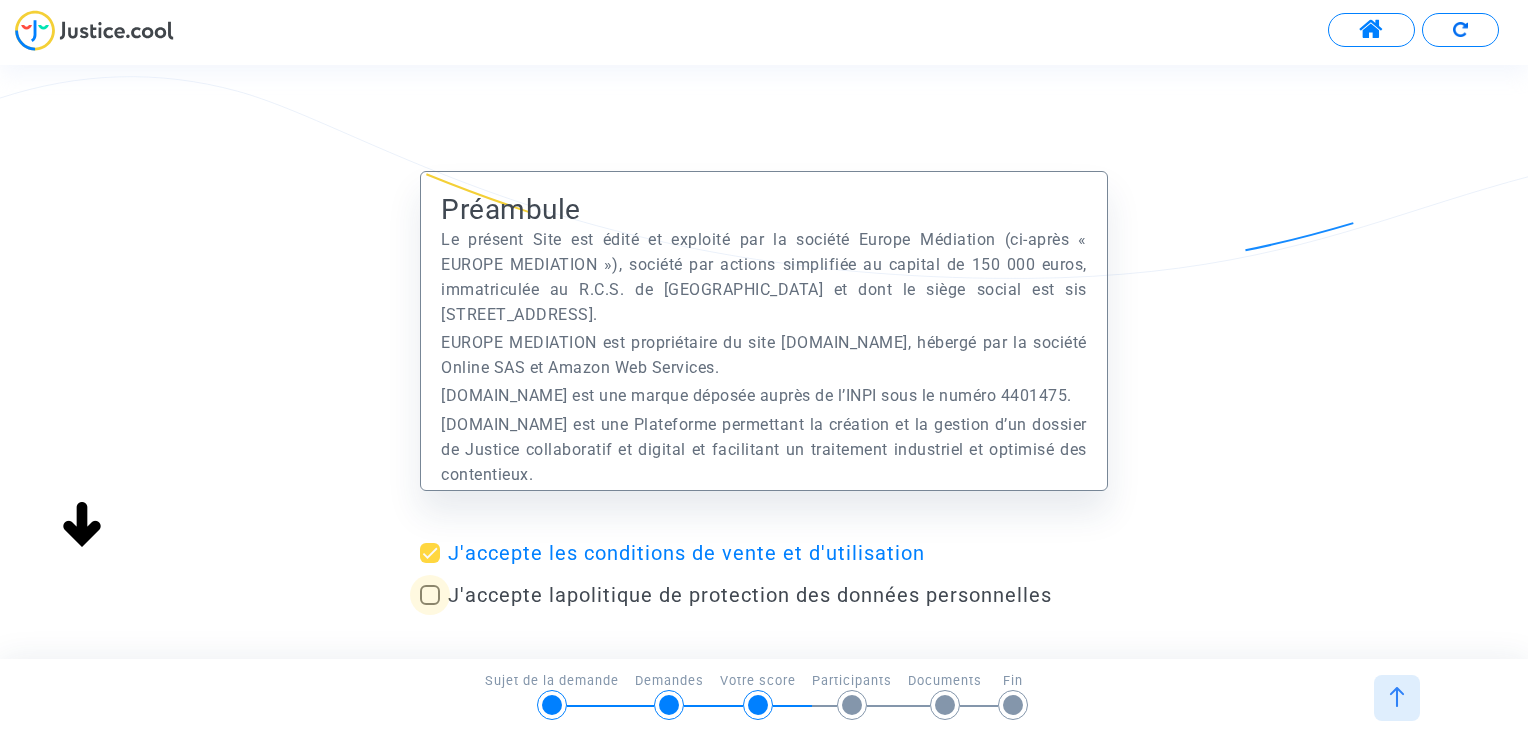 click at bounding box center [430, 595] 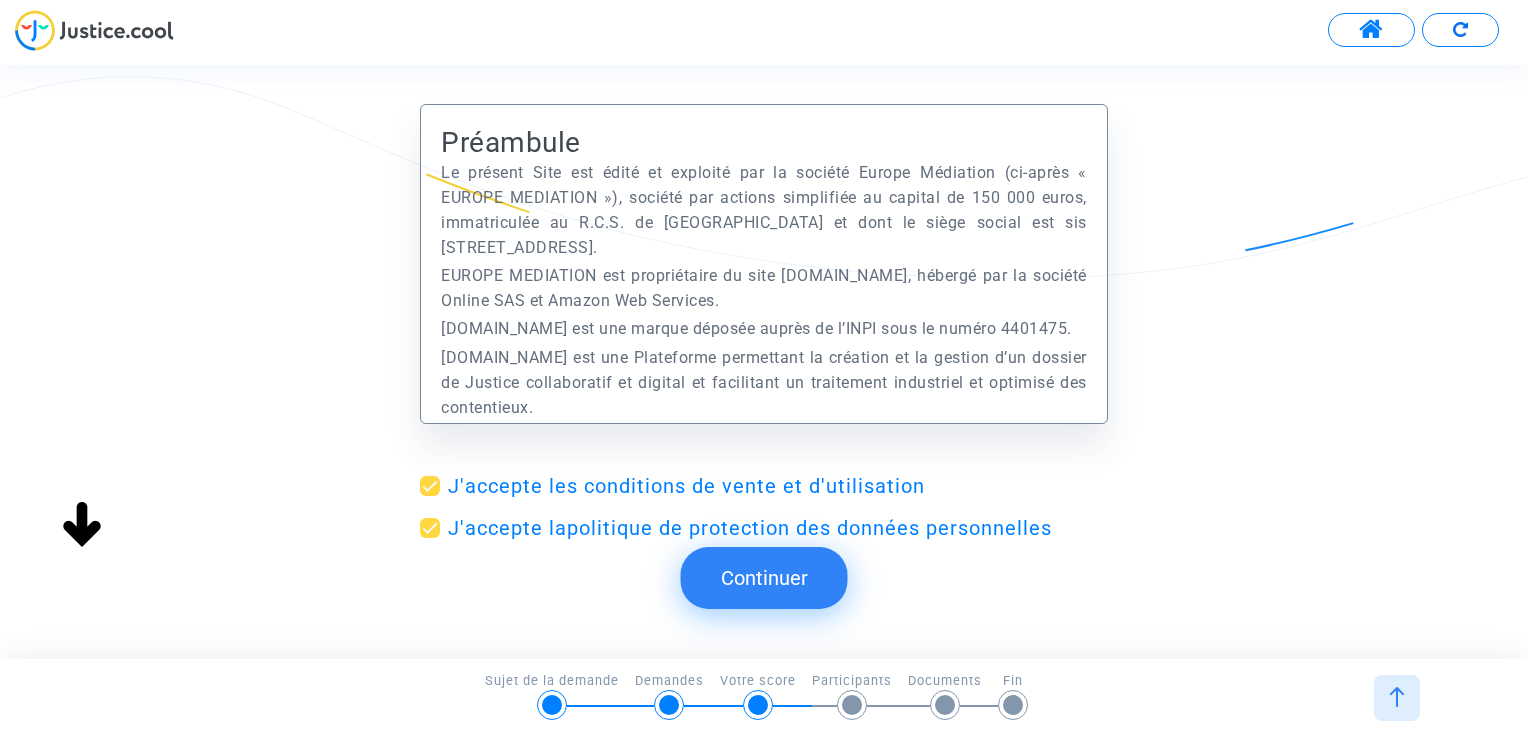 scroll, scrollTop: 100, scrollLeft: 0, axis: vertical 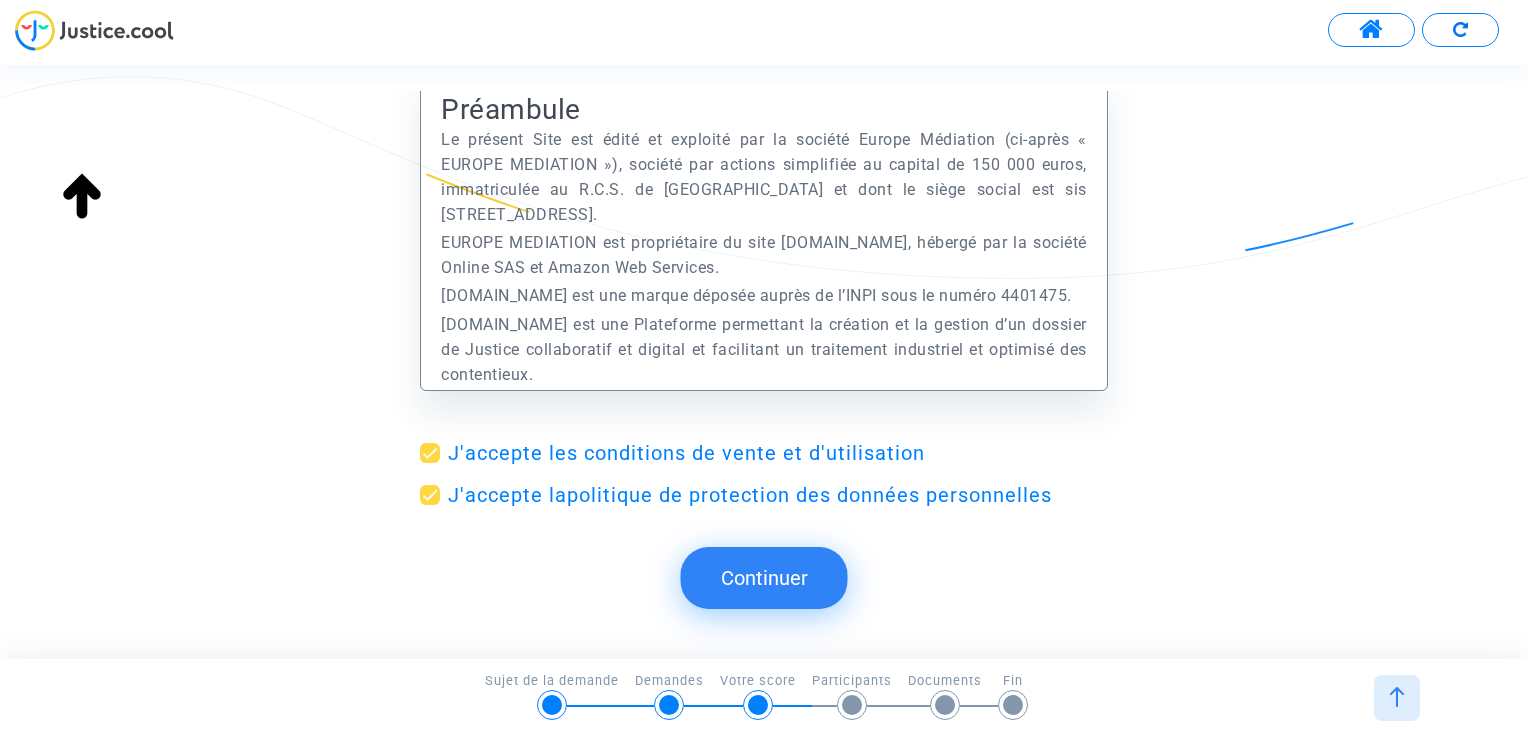 click on "Continuer" 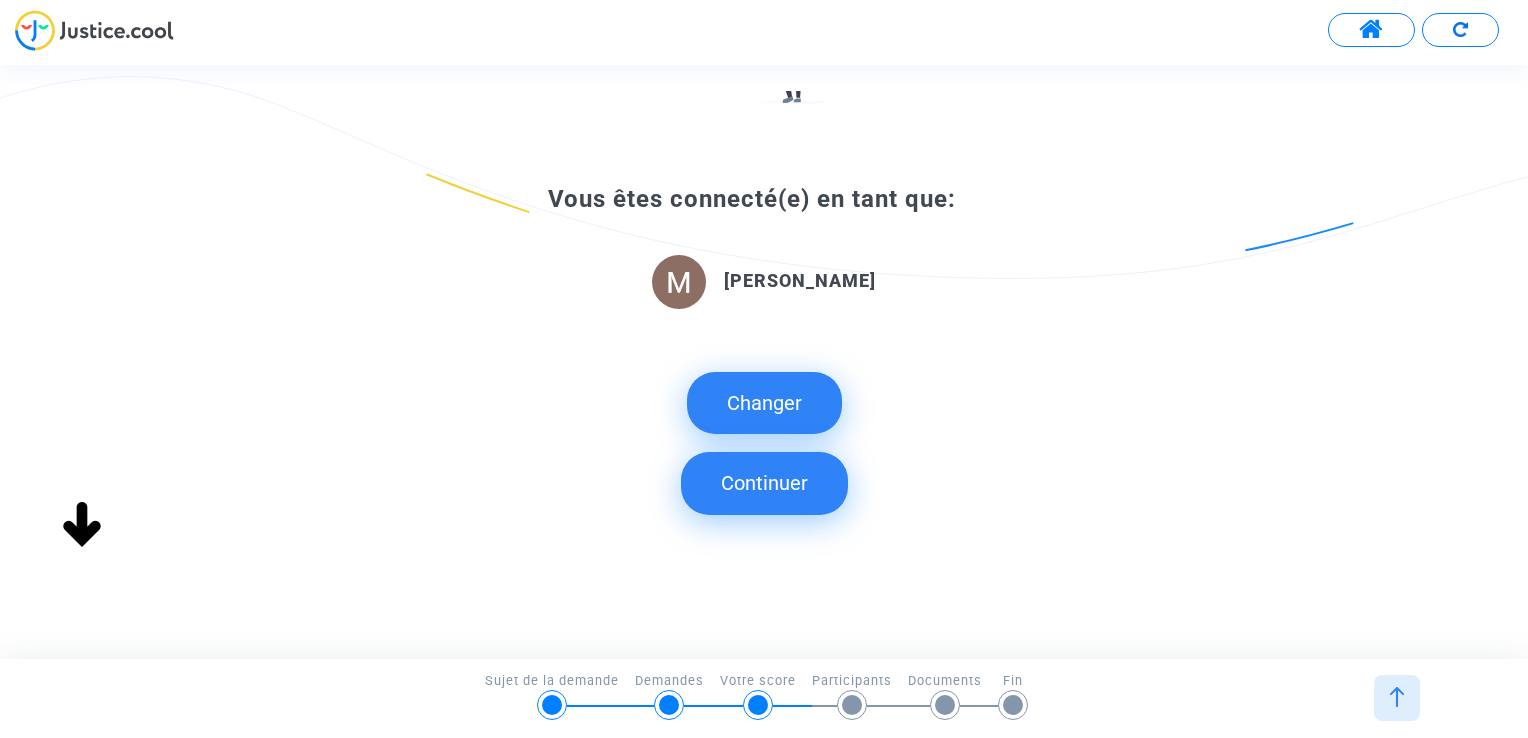 scroll, scrollTop: 272, scrollLeft: 0, axis: vertical 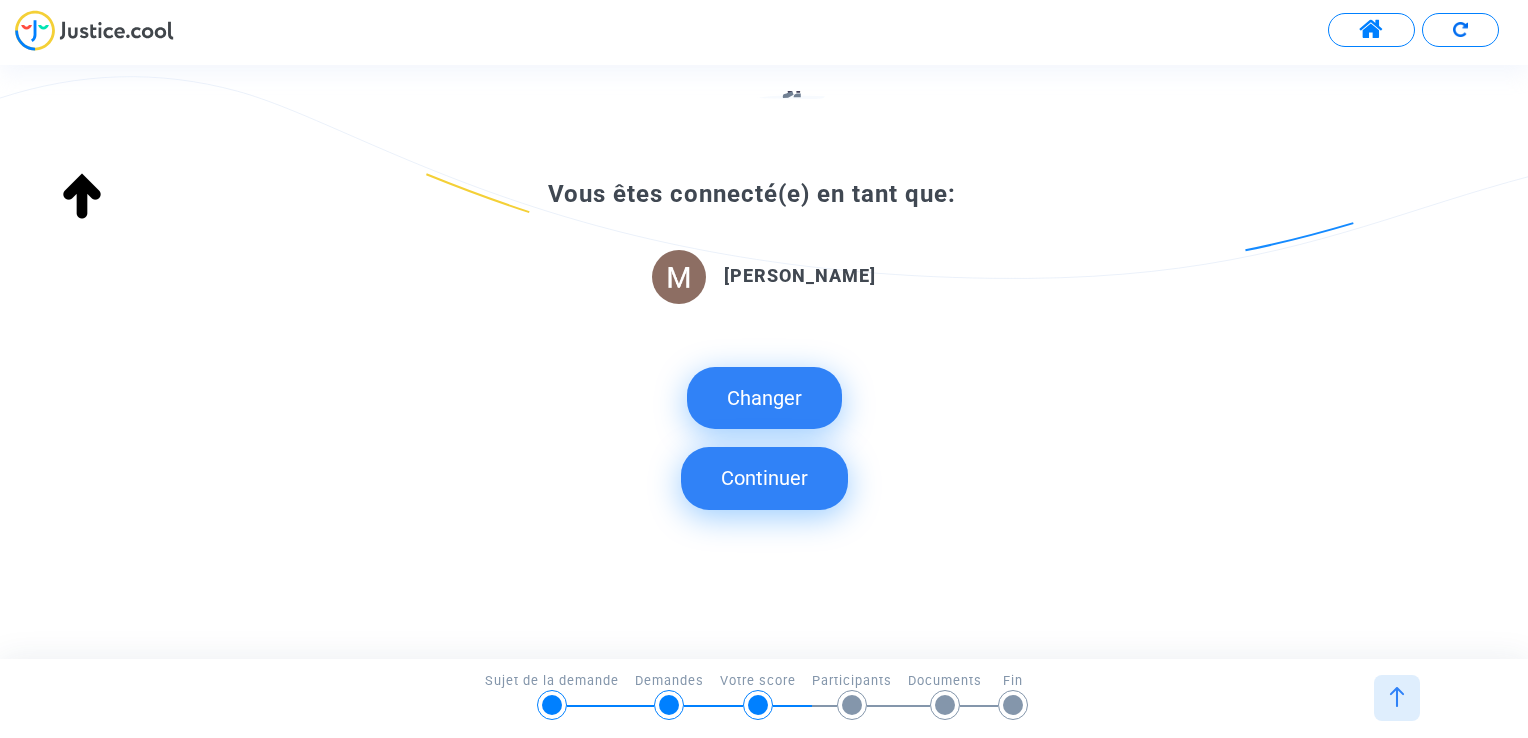 click on "Continuer" 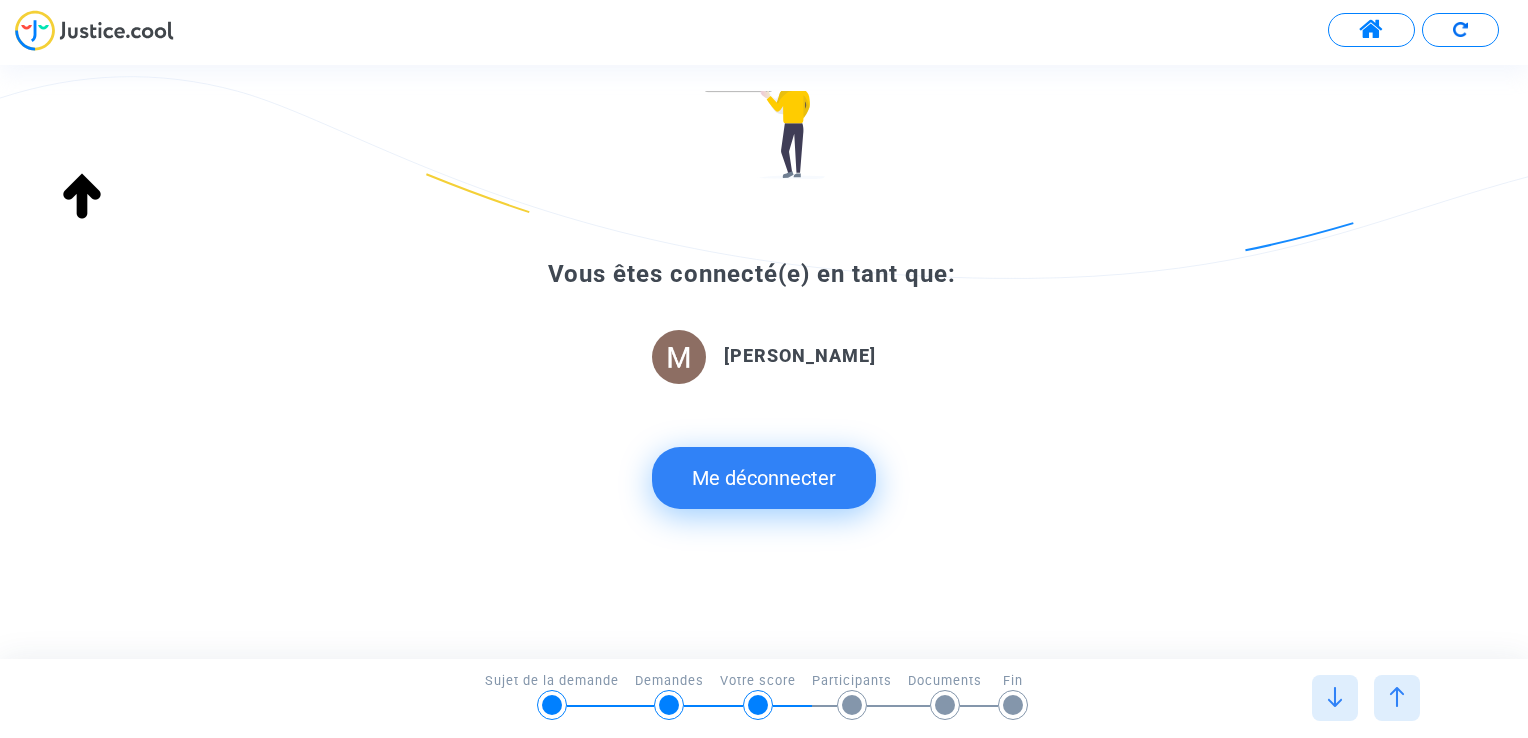 scroll, scrollTop: 0, scrollLeft: 0, axis: both 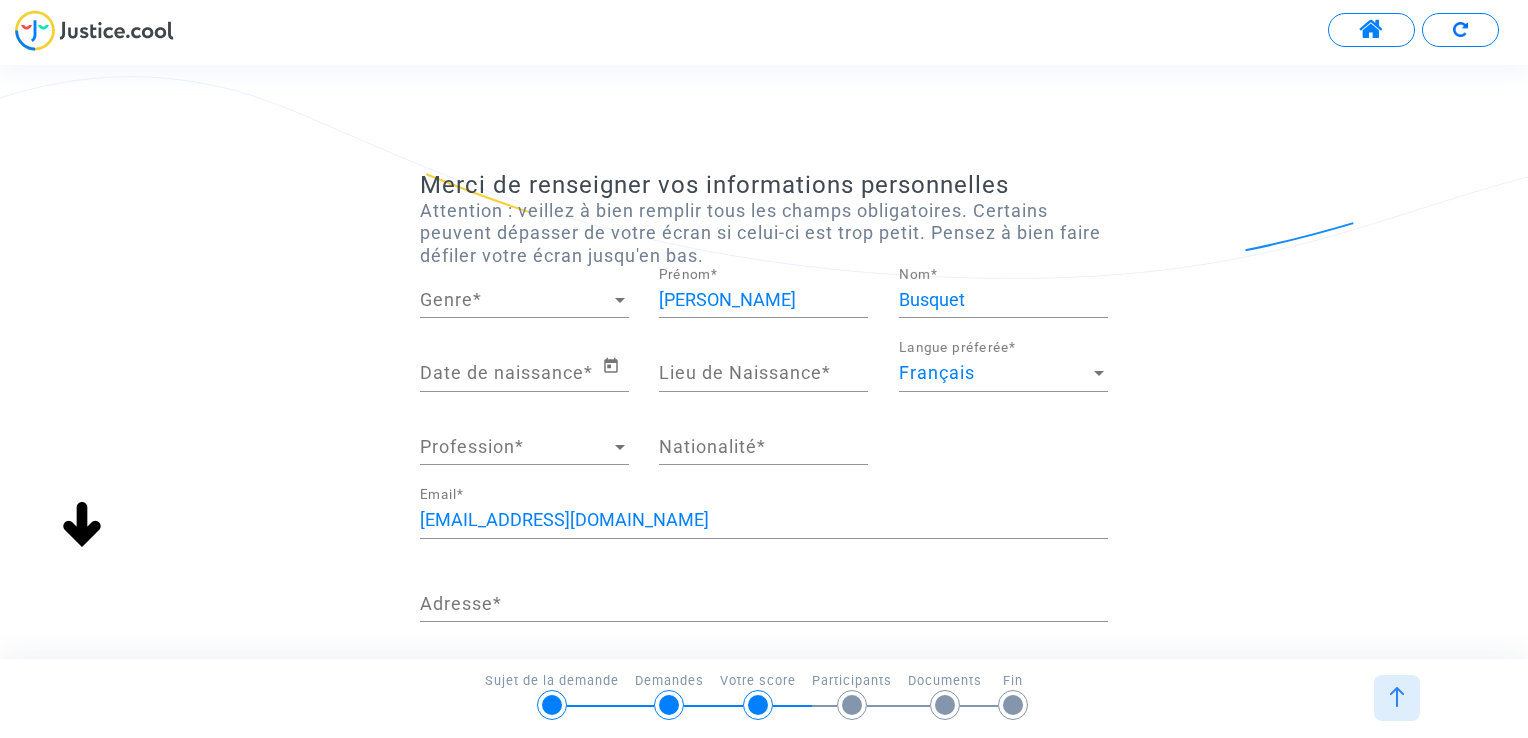 click on "Genre" at bounding box center (515, 300) 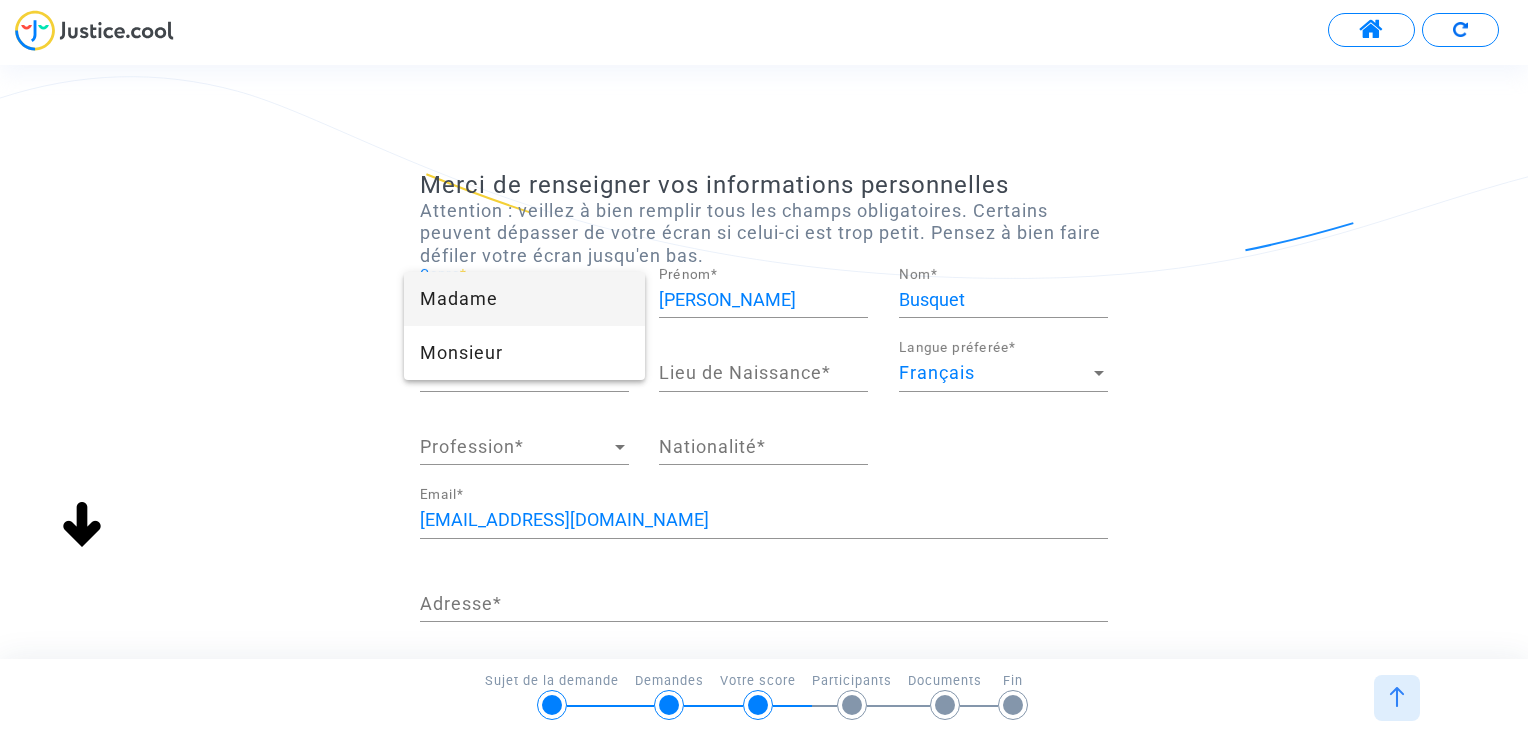 click on "Madame" at bounding box center (524, 299) 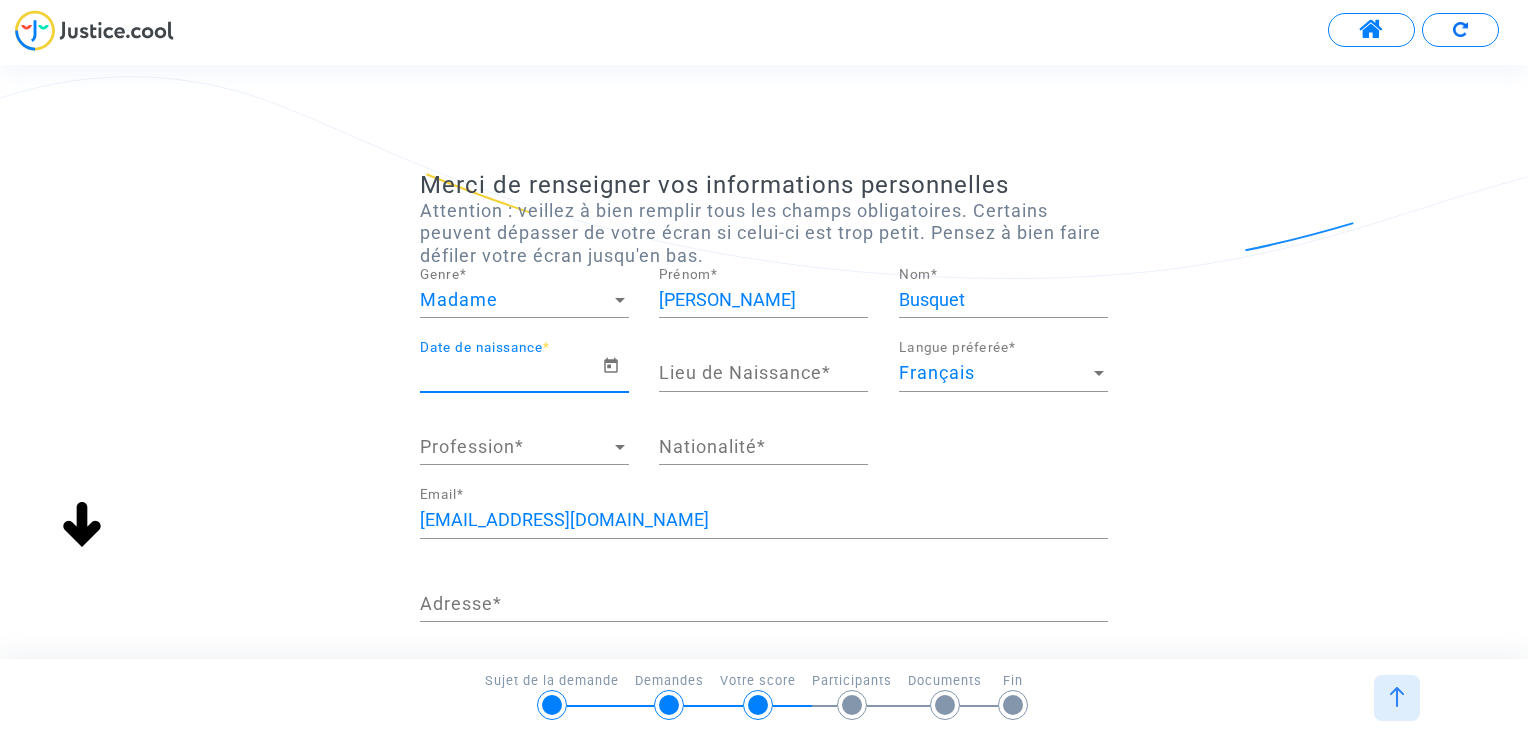 click on "Date de naissance  *" at bounding box center (511, 373) 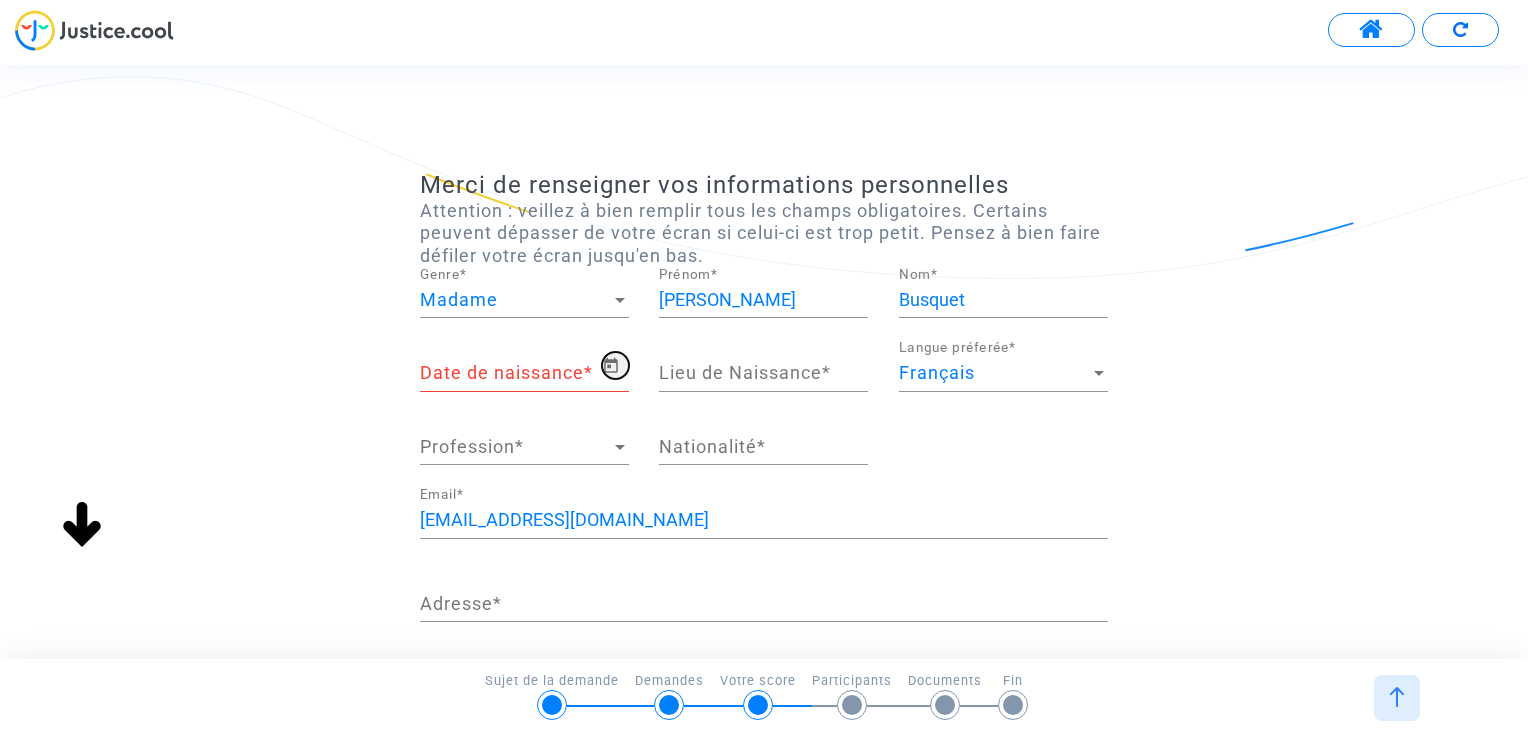 click 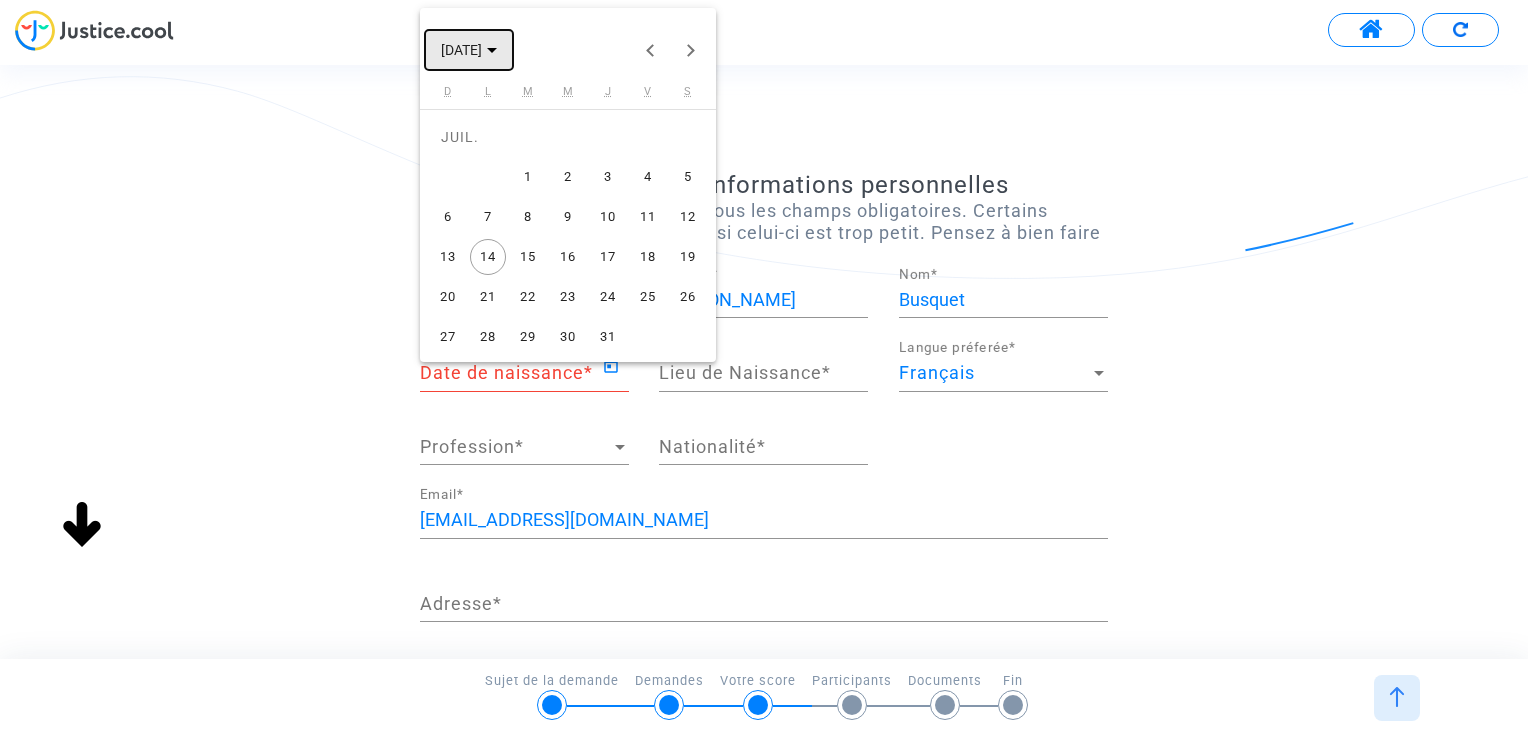click on "[DATE]" at bounding box center [469, 49] 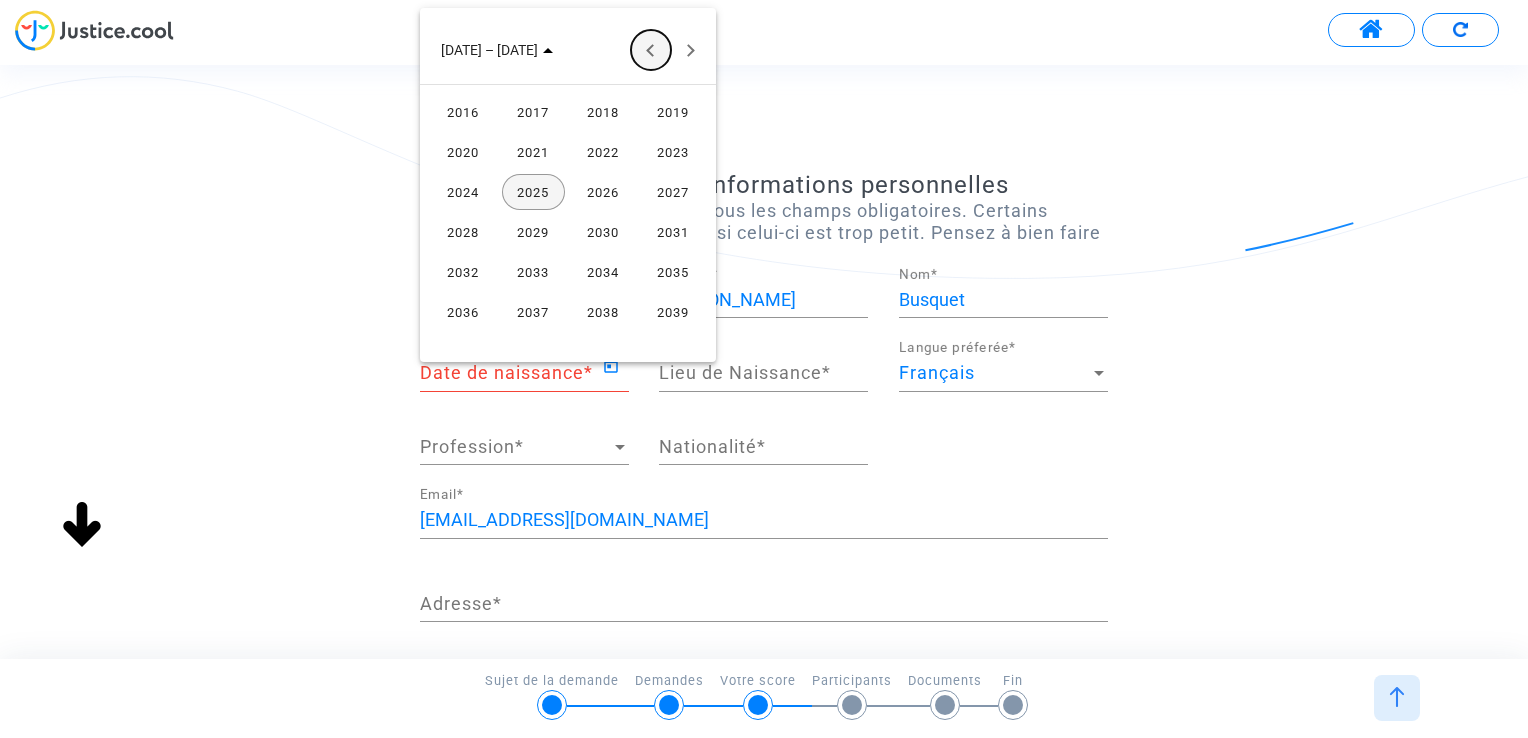 click at bounding box center (651, 50) 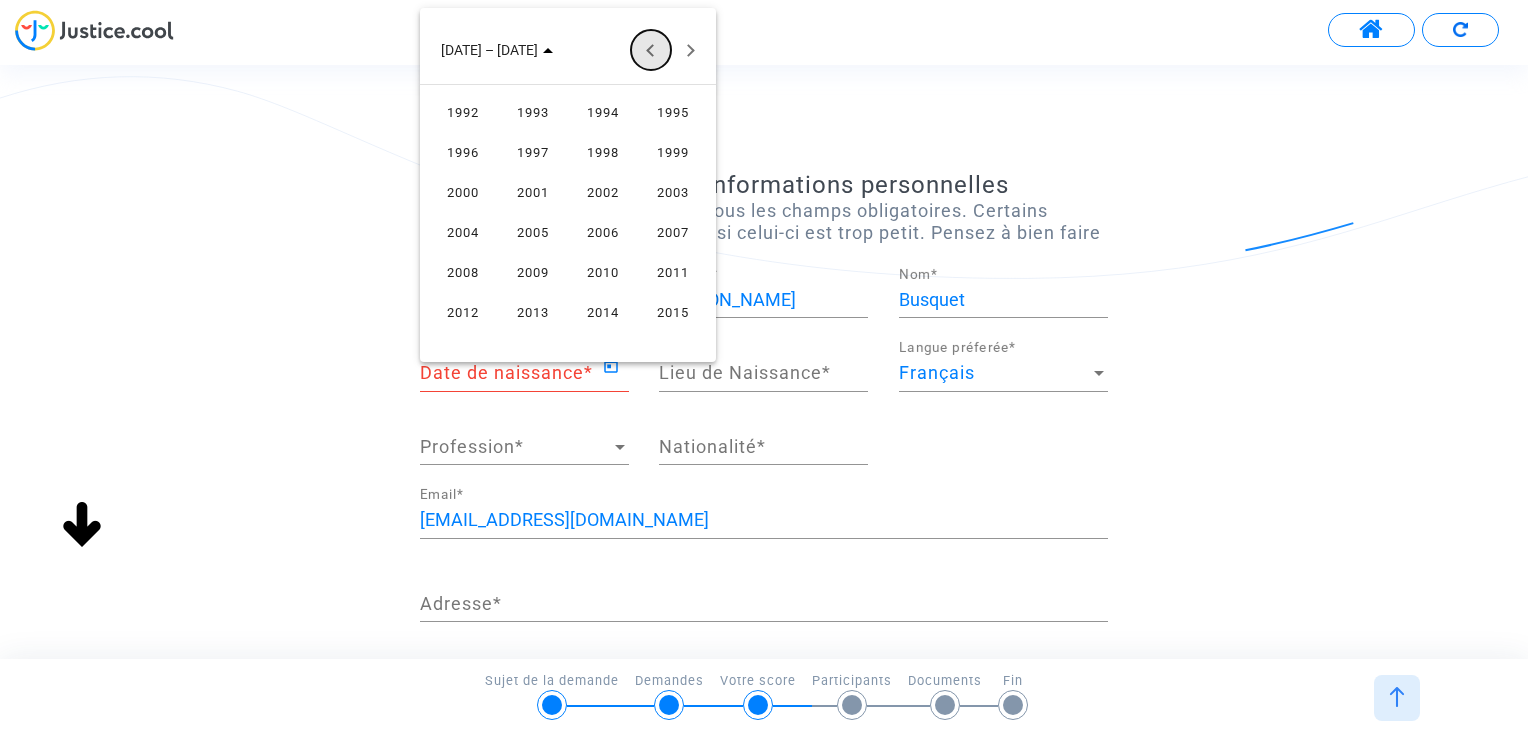 click at bounding box center (651, 50) 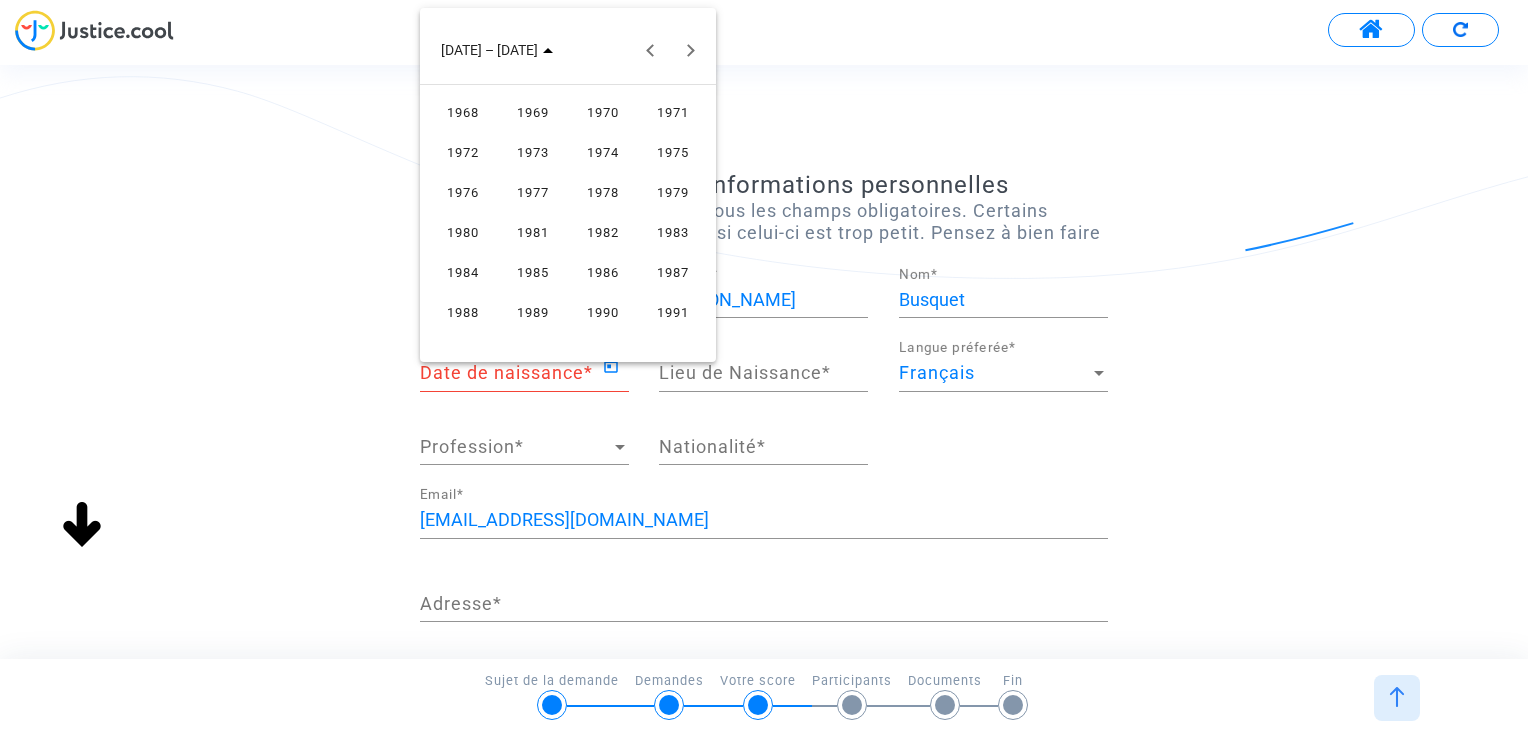 click on "1972" at bounding box center [463, 152] 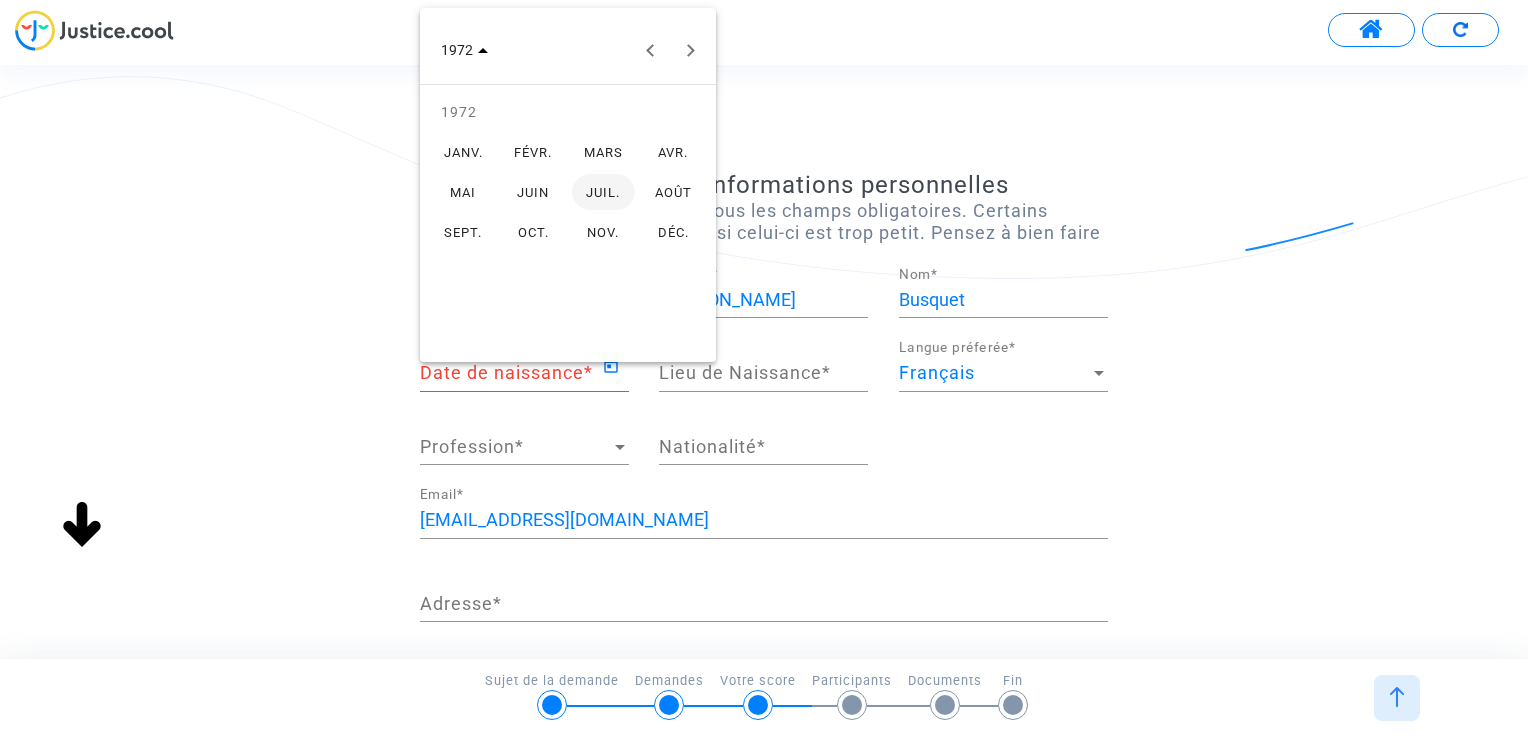 click on "AOÛT" at bounding box center (673, 192) 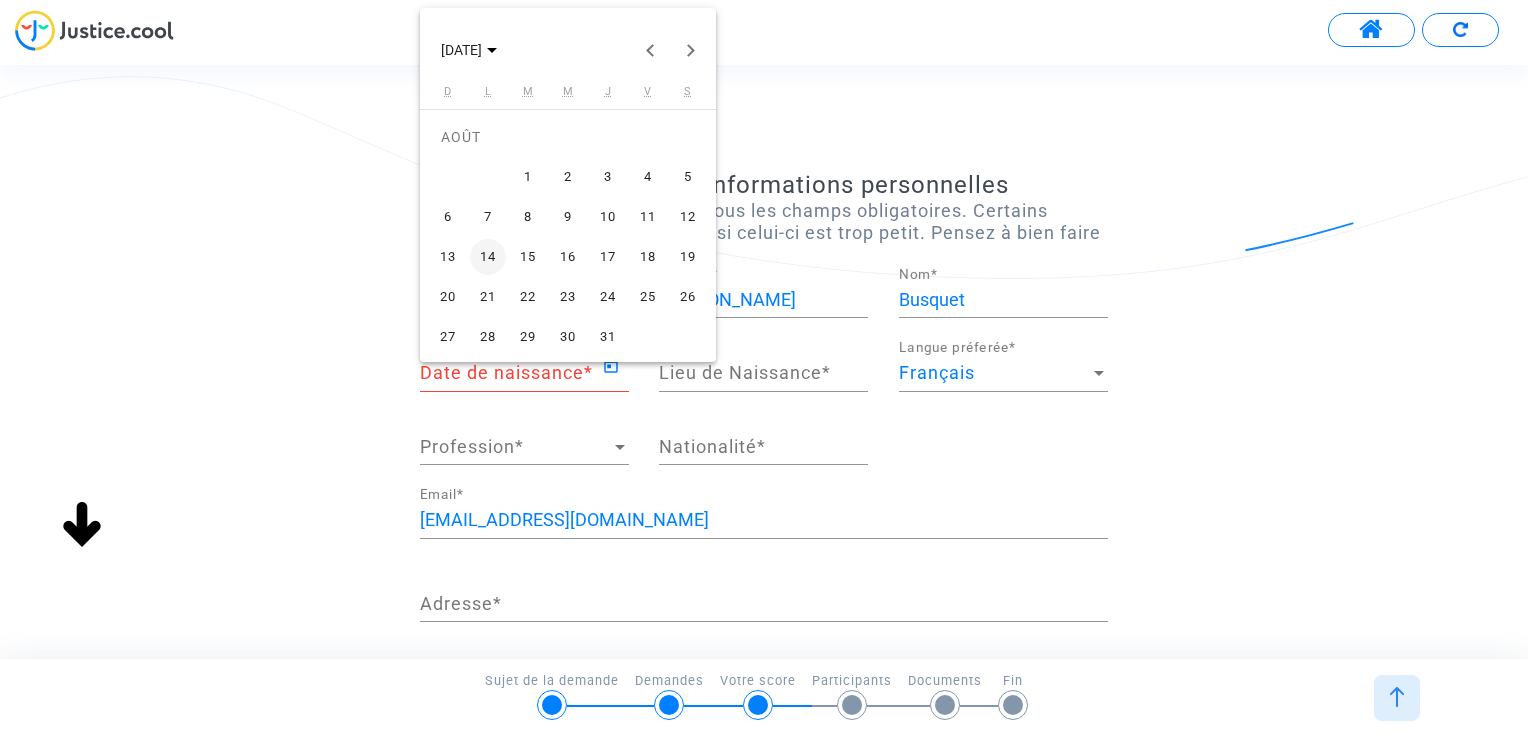 click on "5" at bounding box center [688, 177] 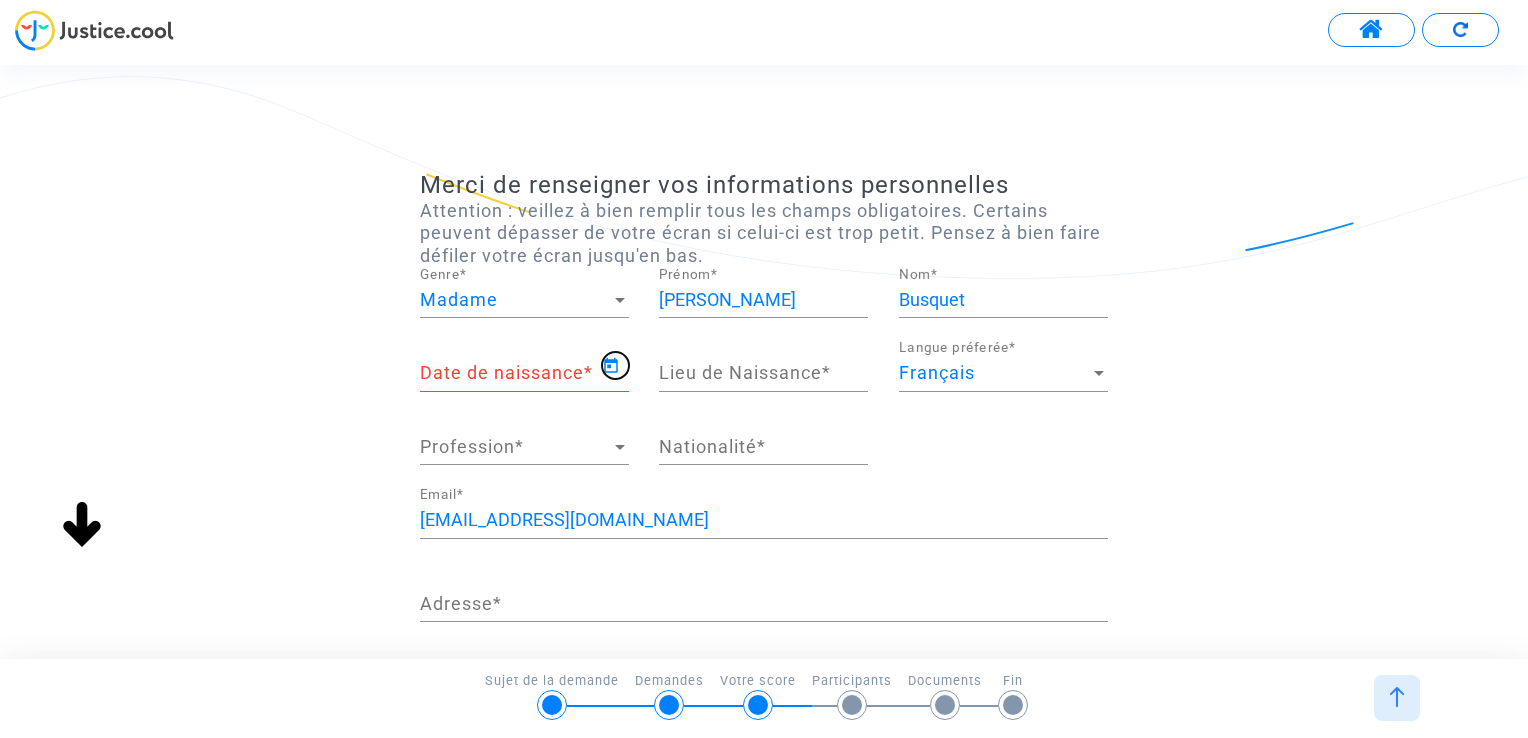 type on "[DATE]" 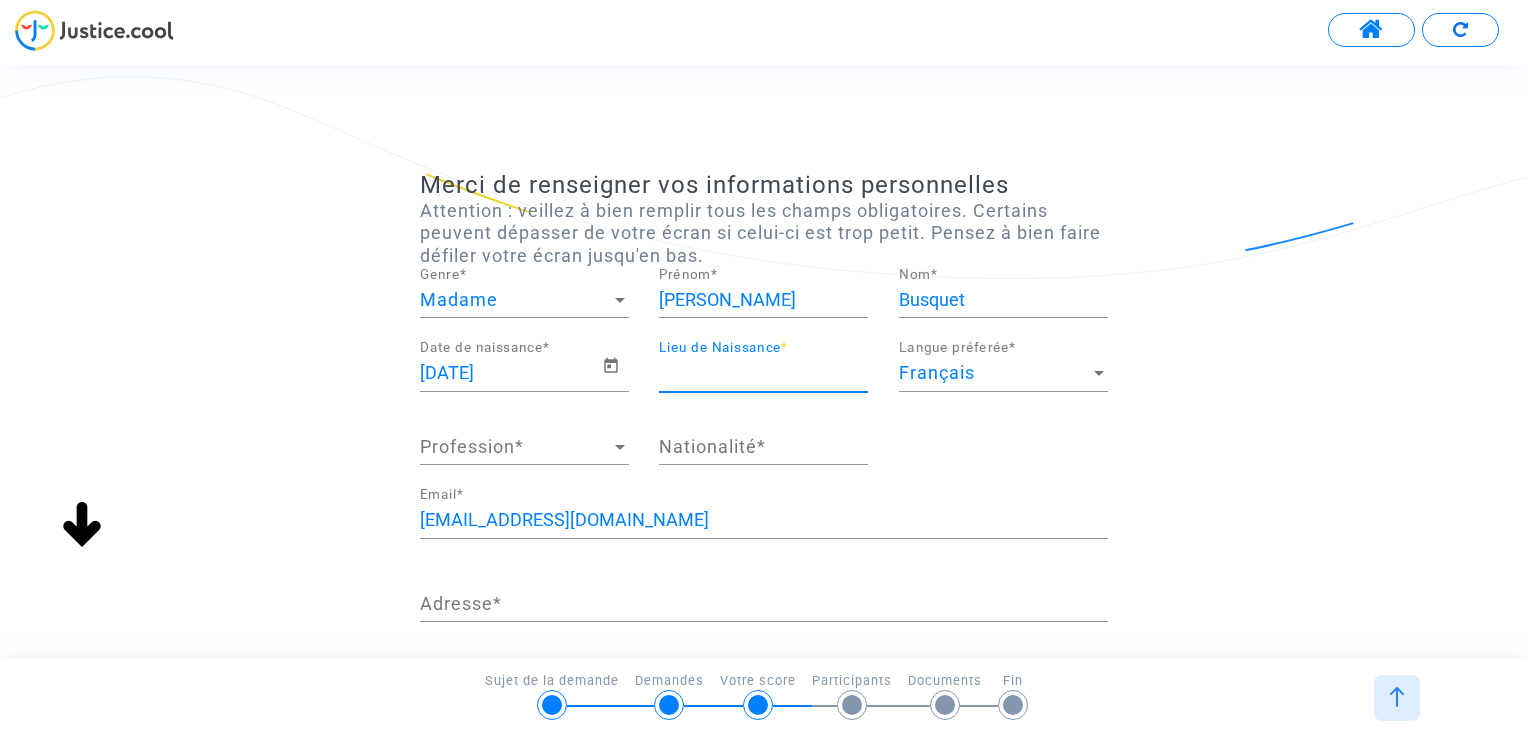 click on "Lieu de Naissance  *" at bounding box center [763, 373] 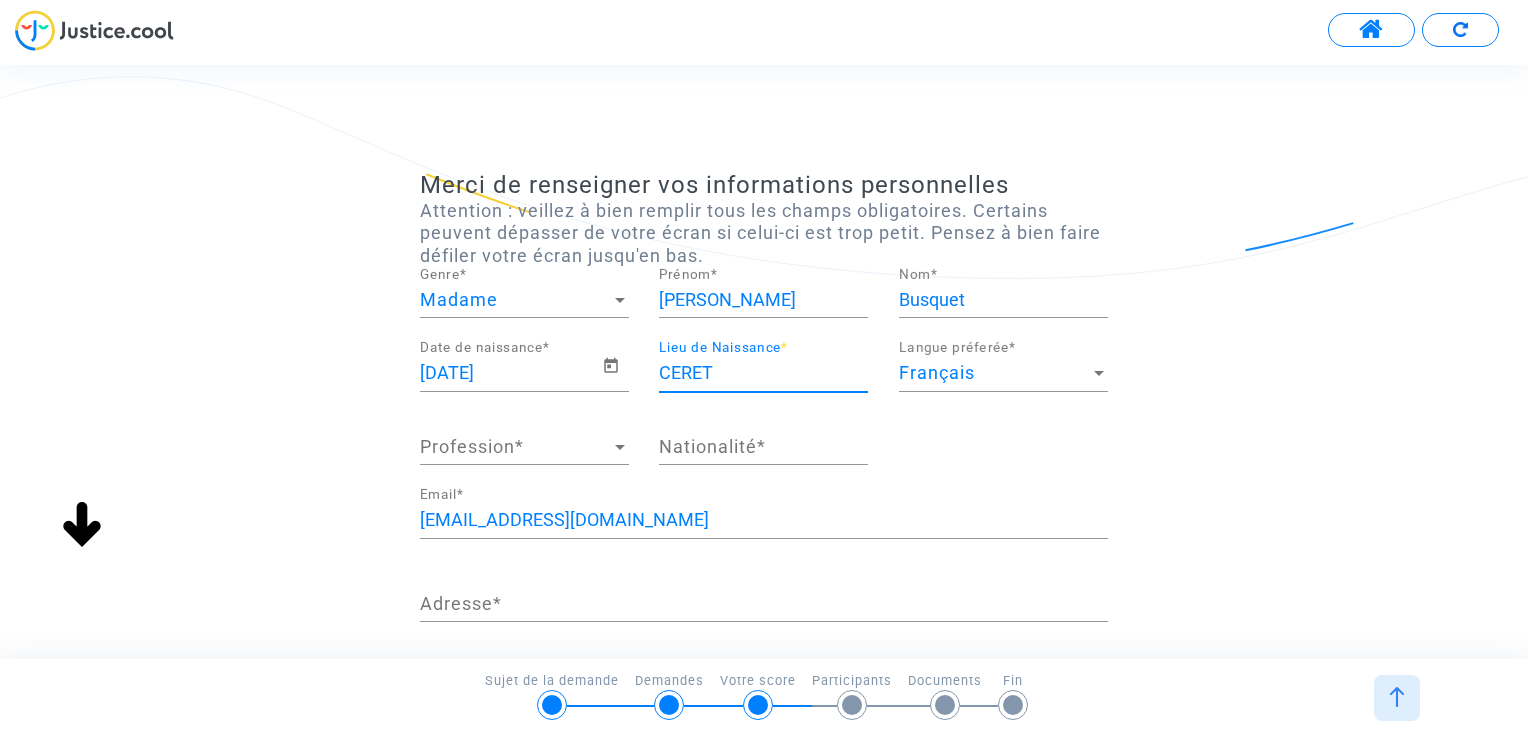 type on "française" 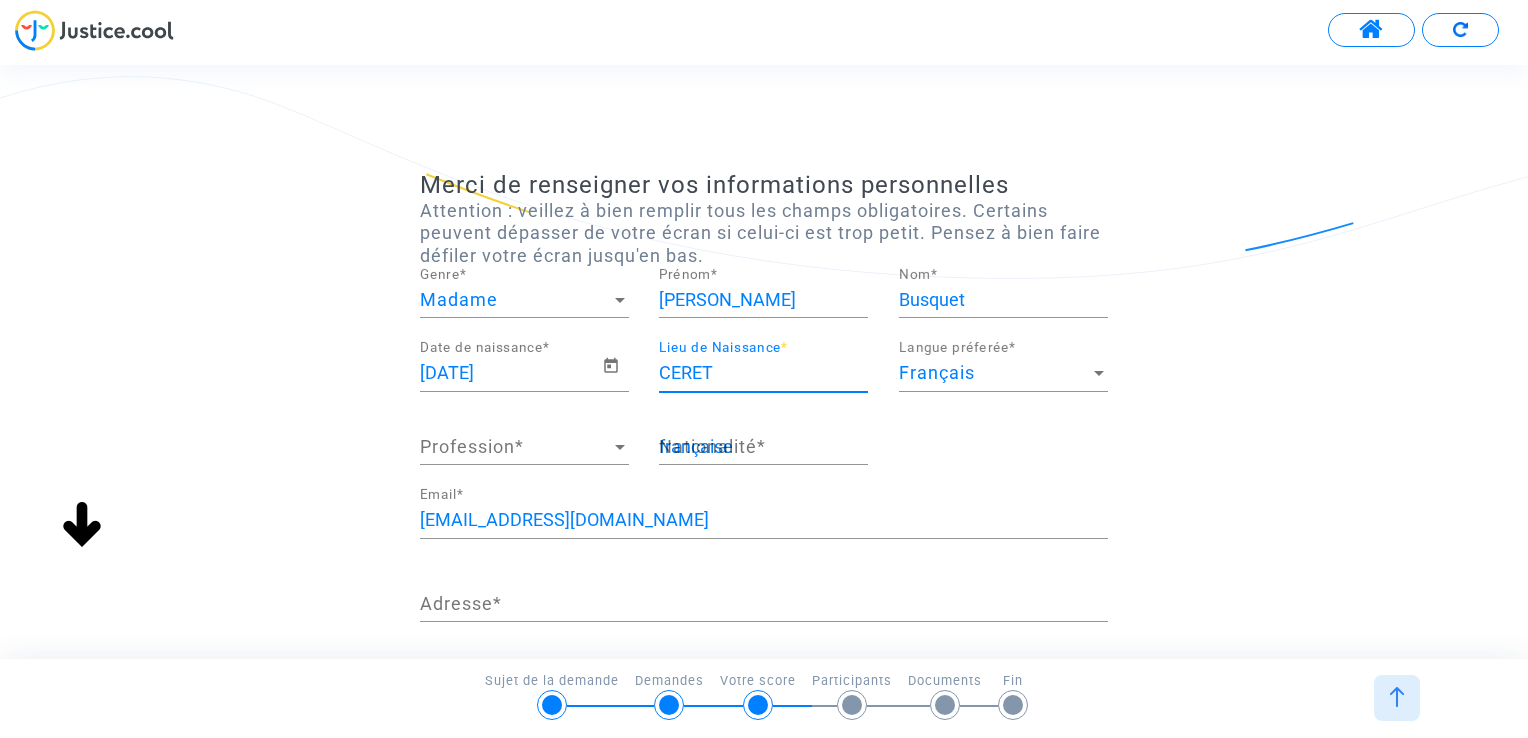 type on "[STREET_ADDRESS][PERSON_NAME]" 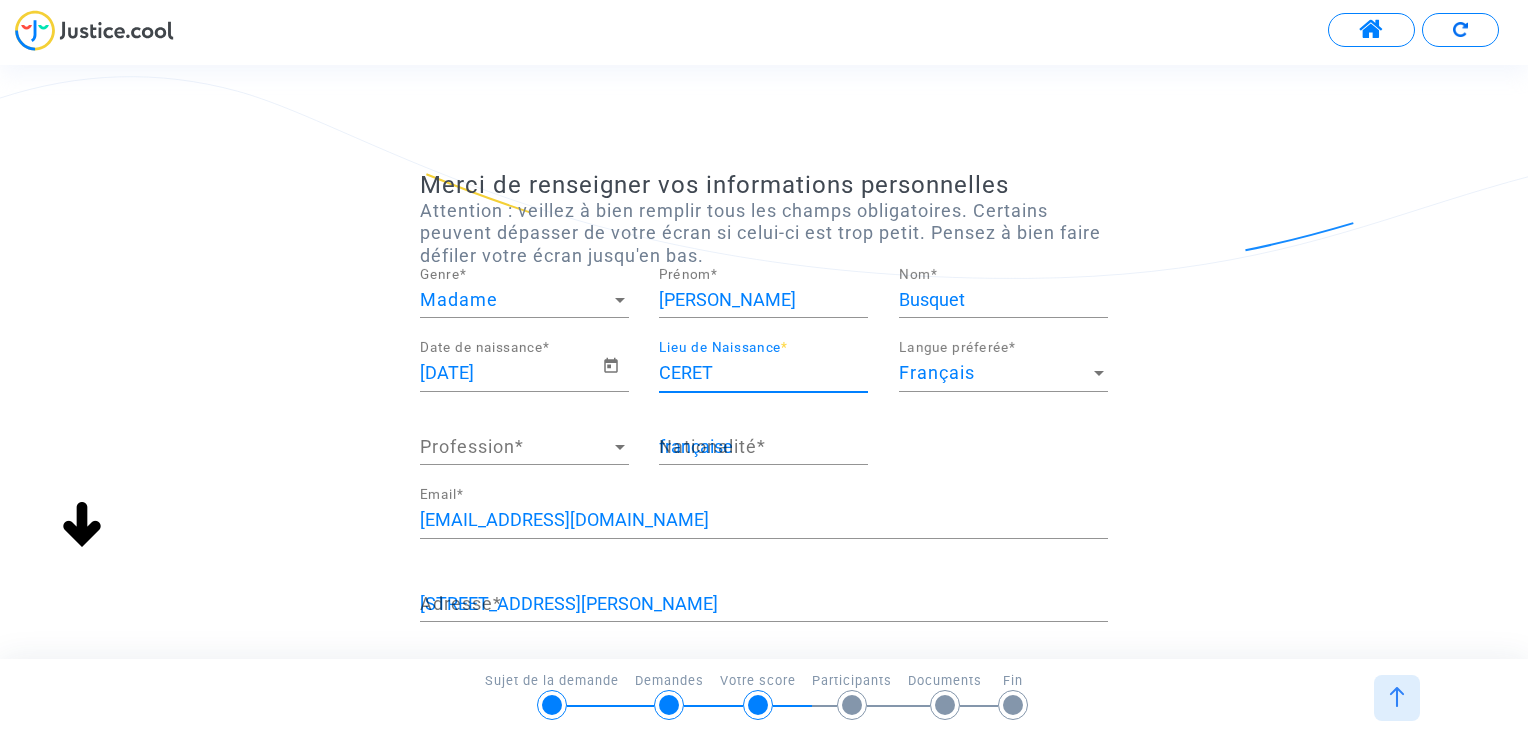 type on "69120" 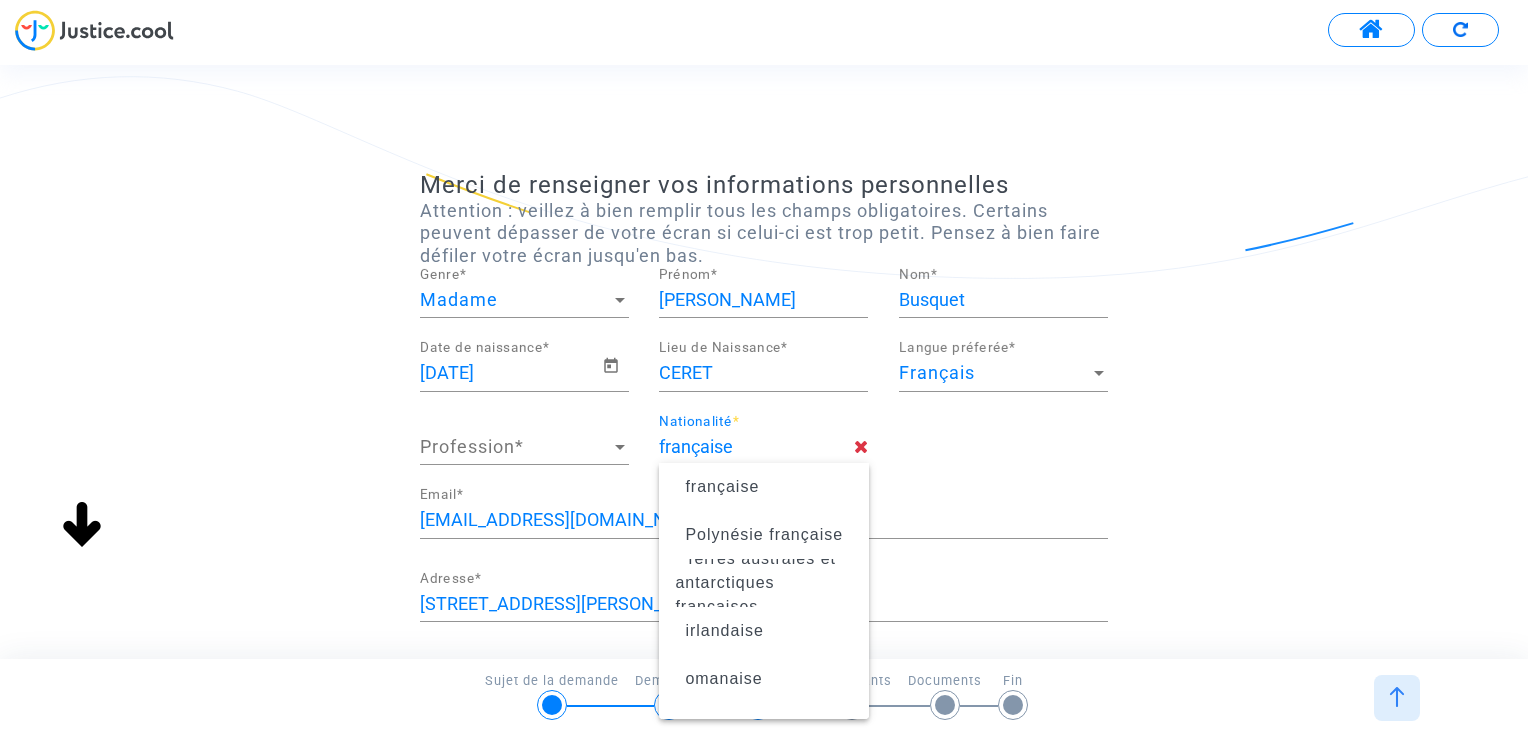 click on "française" at bounding box center (756, 447) 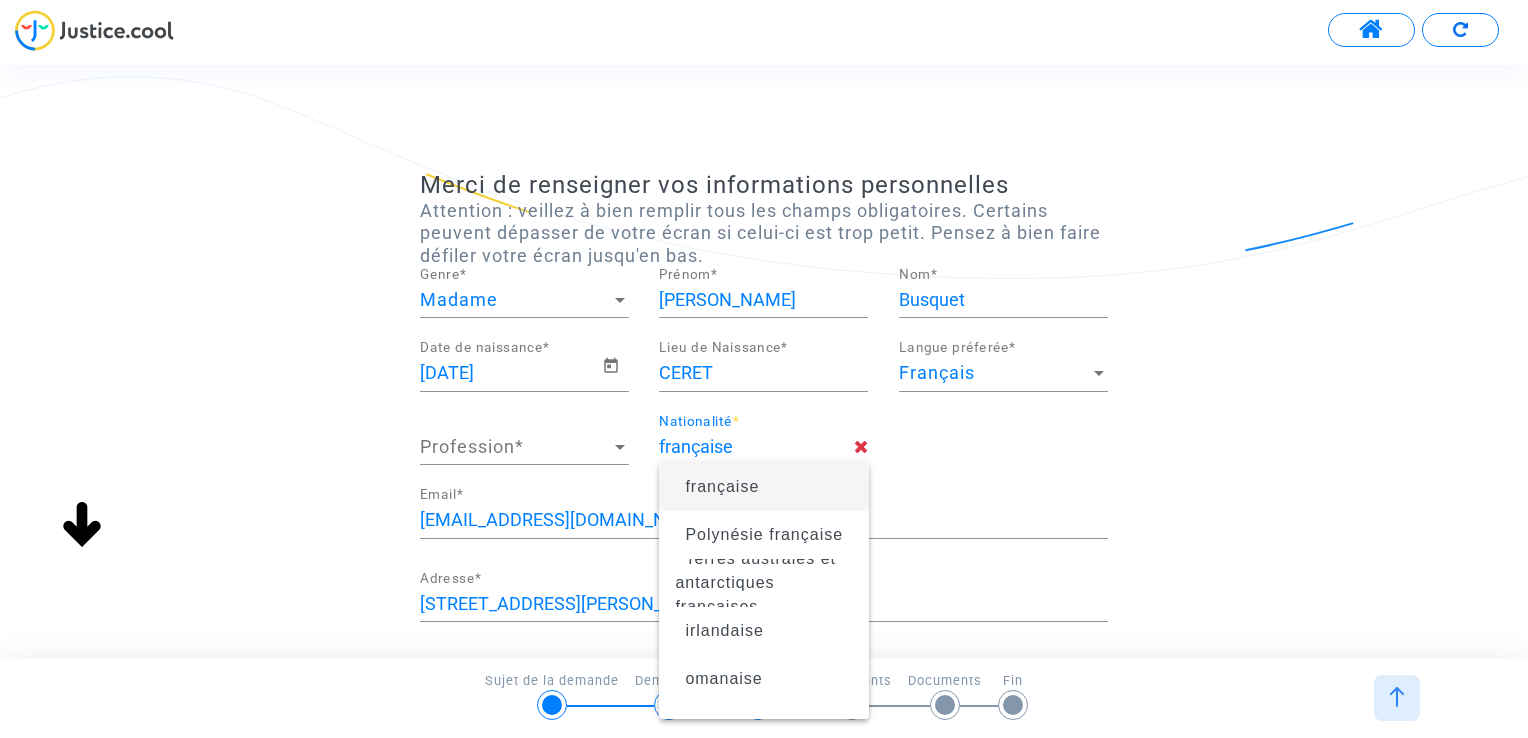 click on "française" at bounding box center (722, 486) 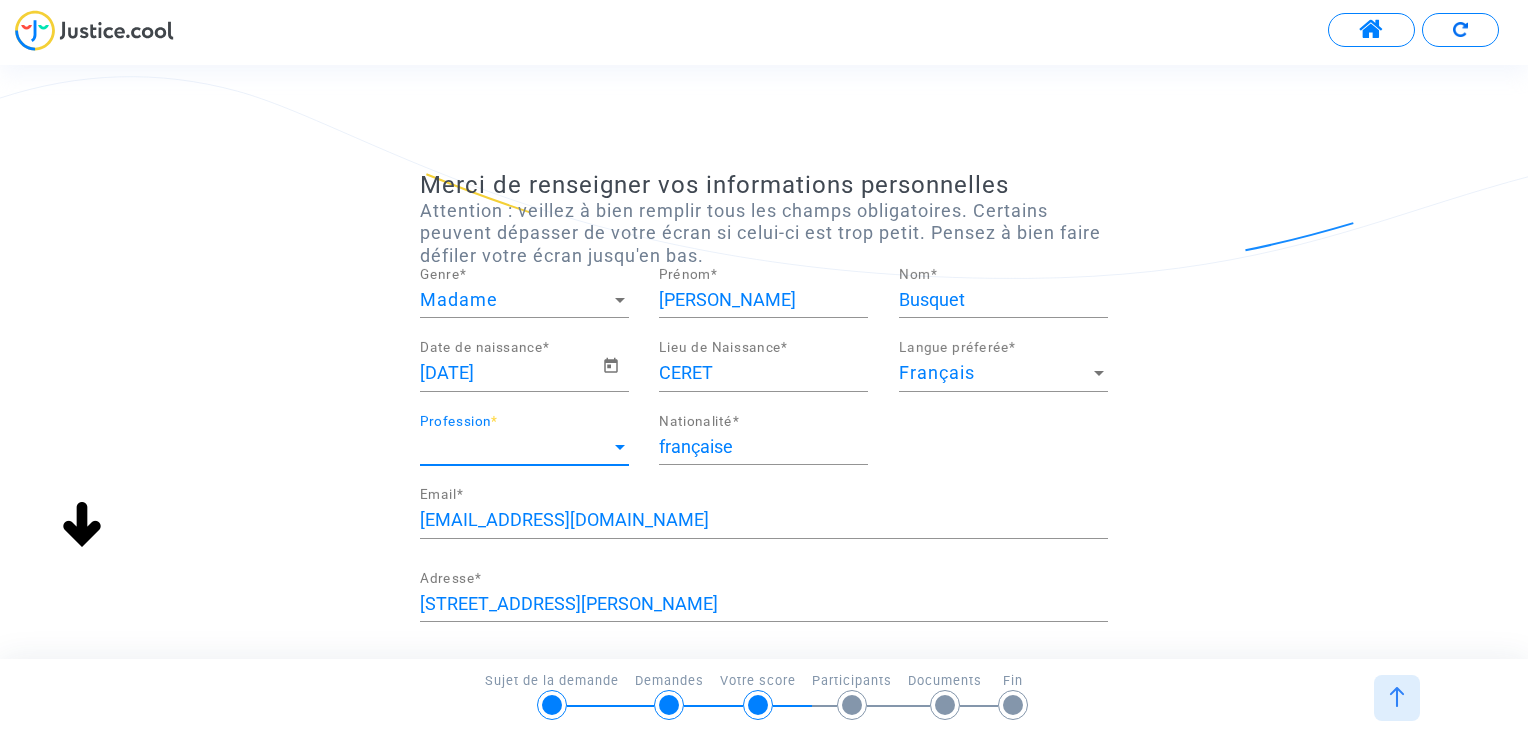 click on "Profession" at bounding box center [515, 447] 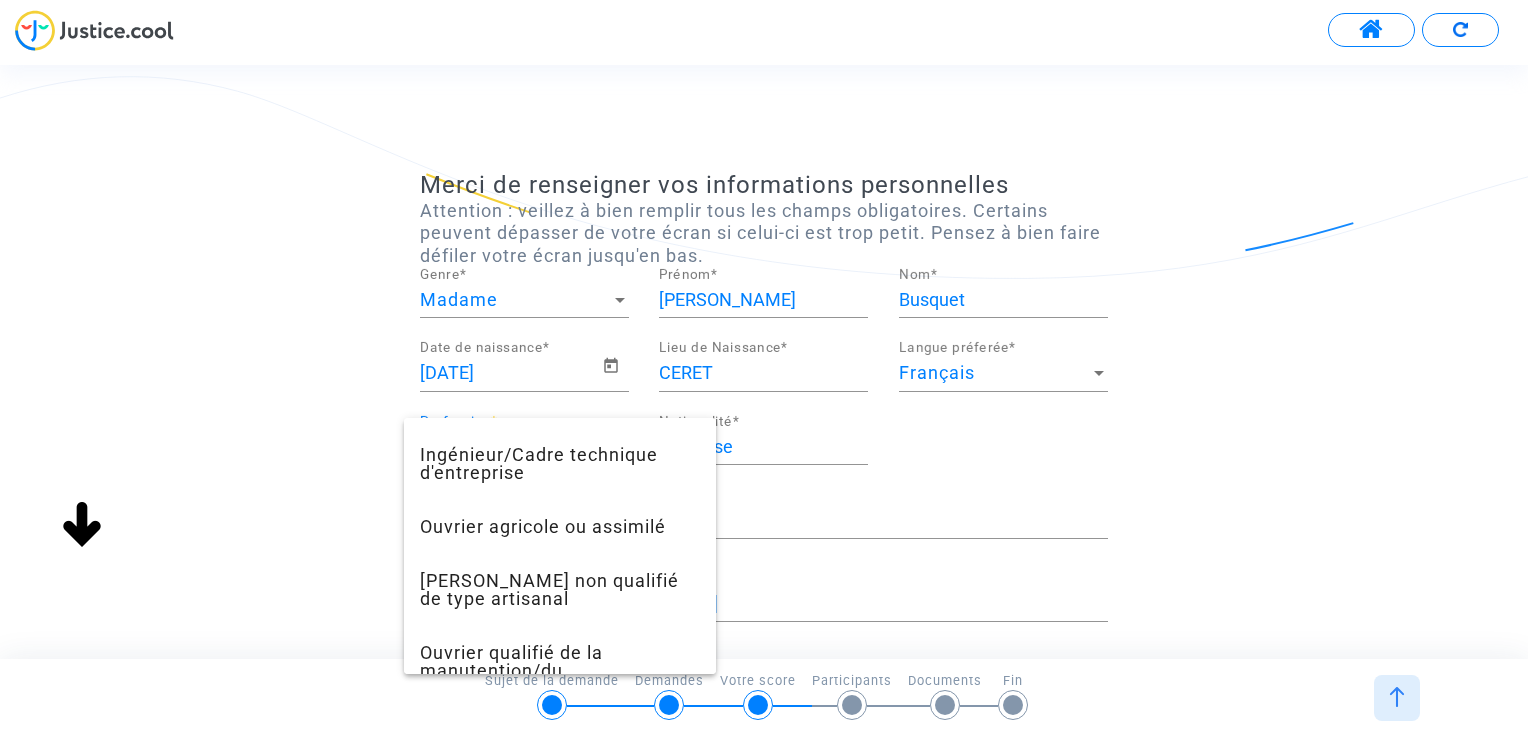 scroll, scrollTop: 800, scrollLeft: 0, axis: vertical 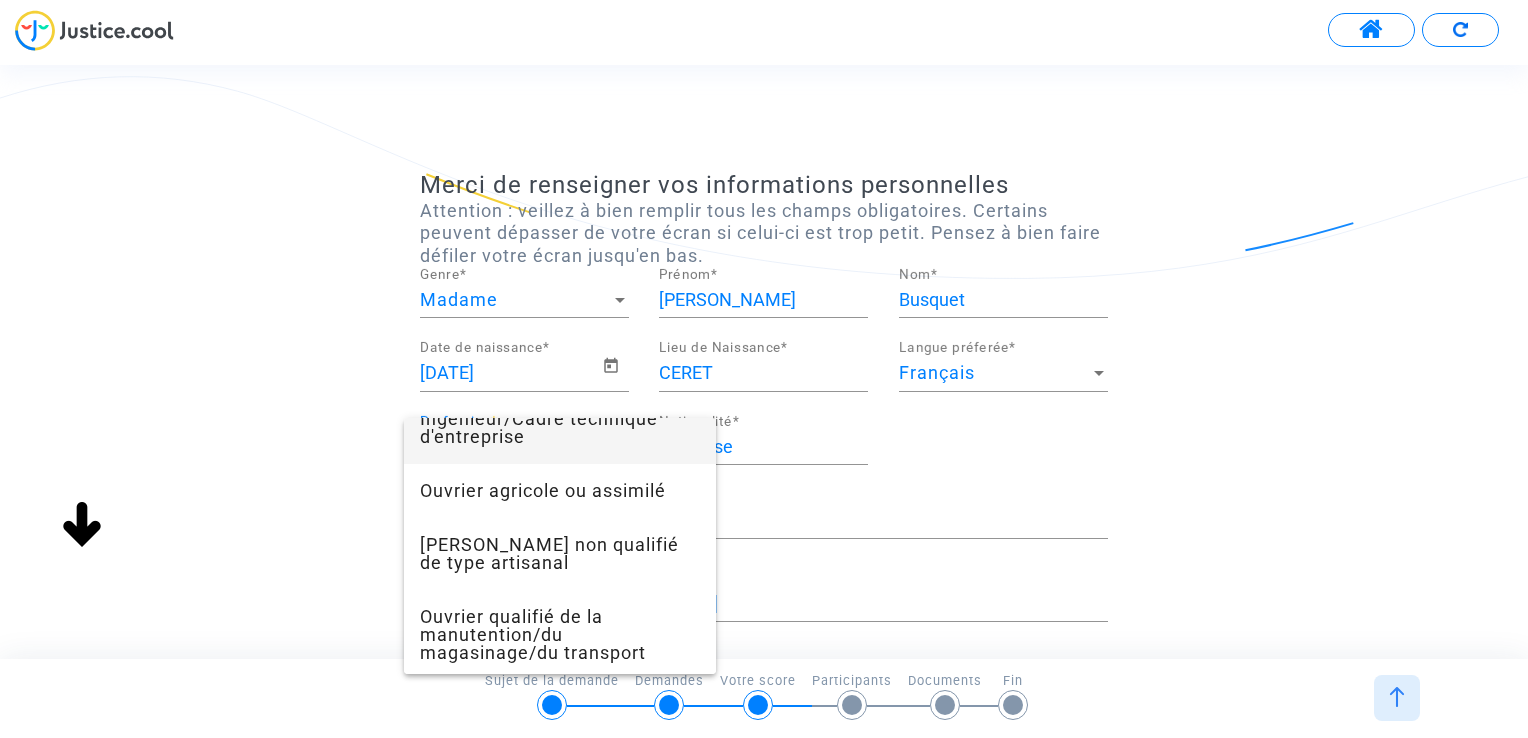 click on "Ingénieur/Cadre technique d'entreprise" at bounding box center (560, 428) 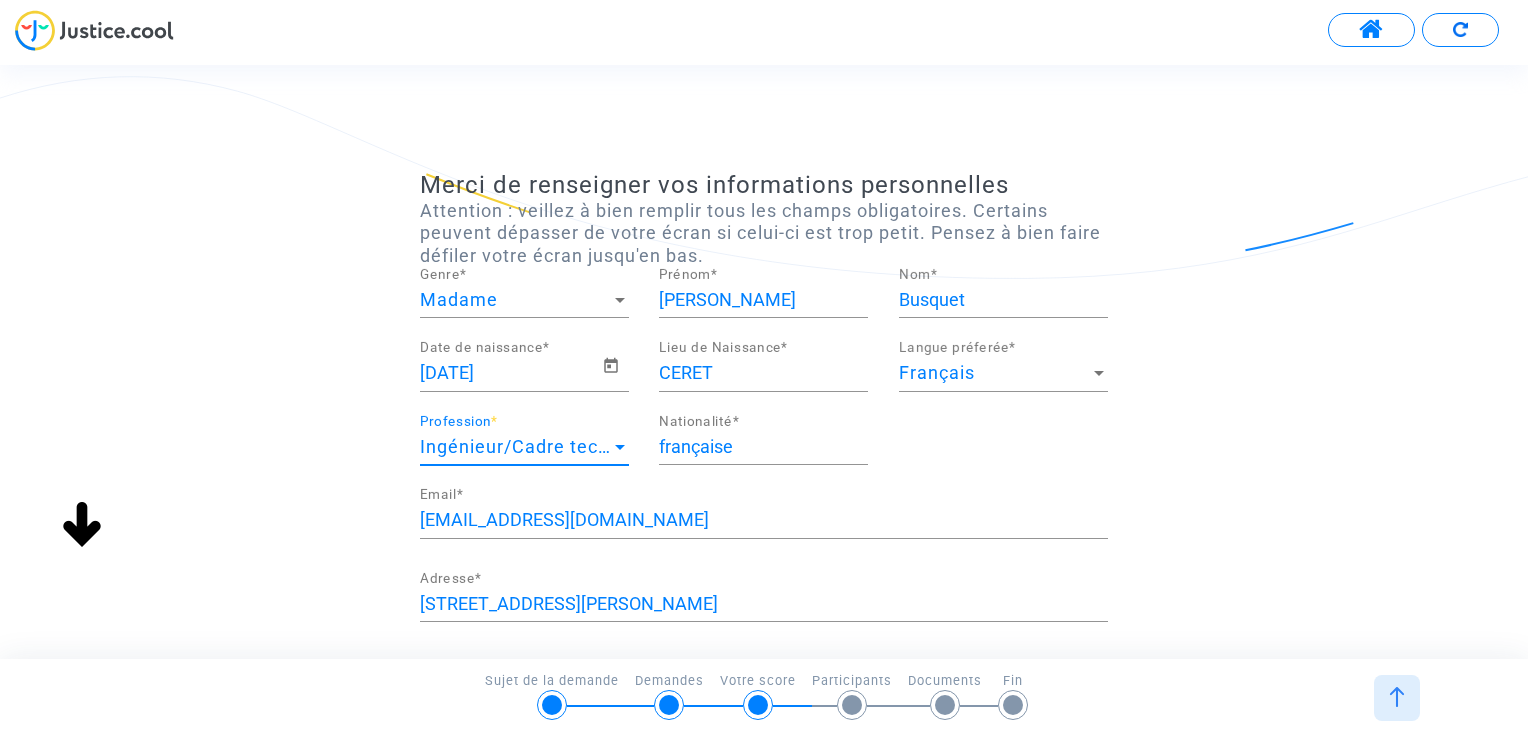 scroll, scrollTop: 702, scrollLeft: 0, axis: vertical 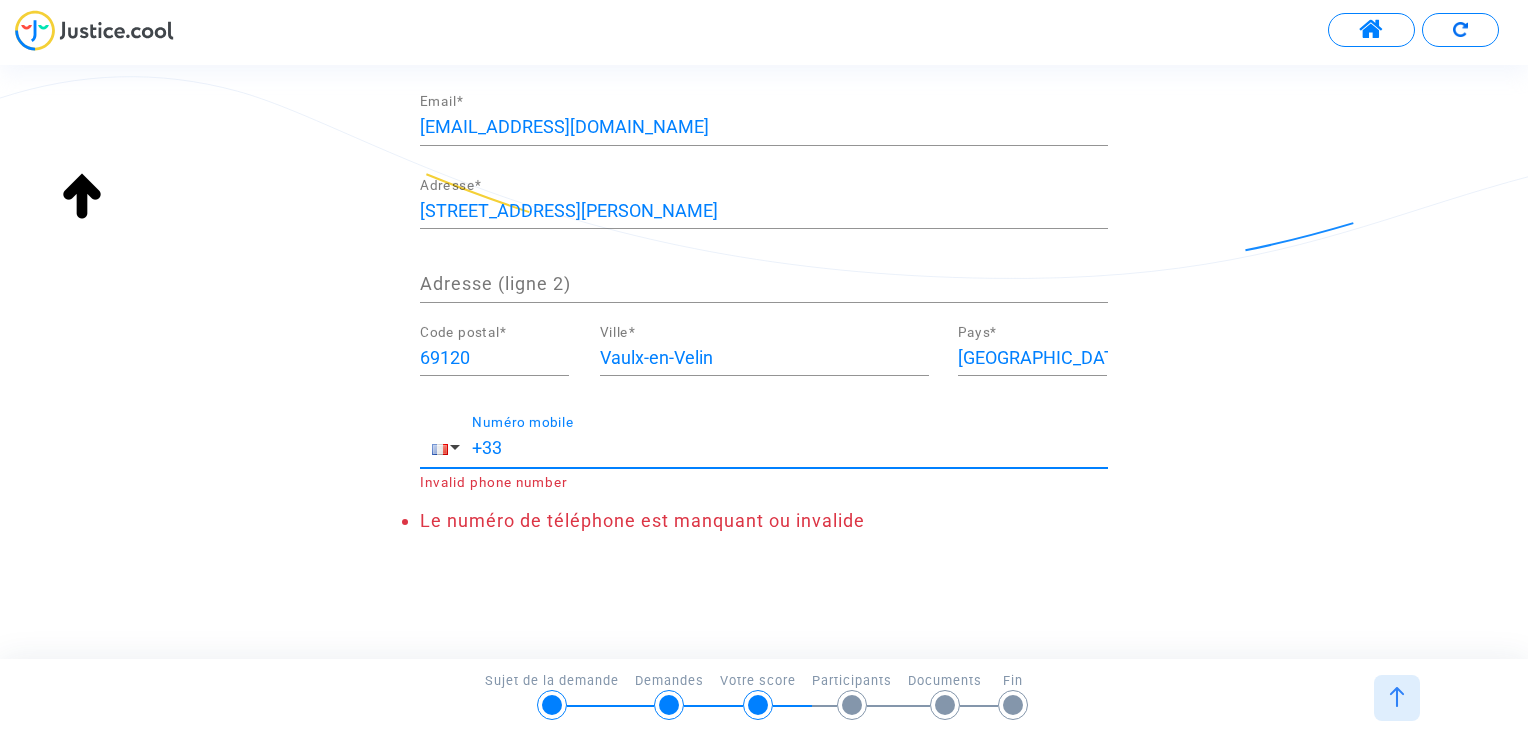 click on "+33" at bounding box center (790, 448) 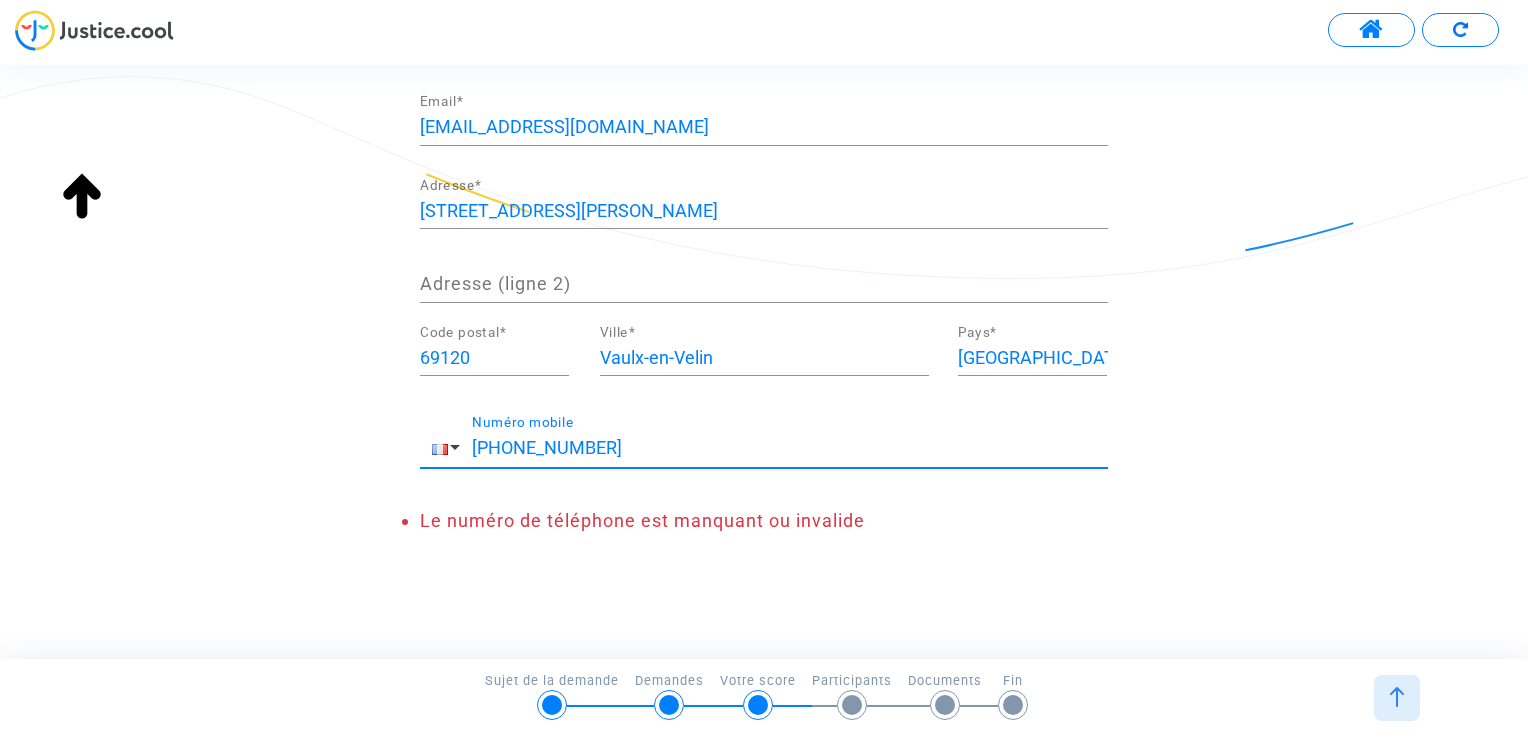 click on "[PHONE_NUMBER]" at bounding box center (790, 448) 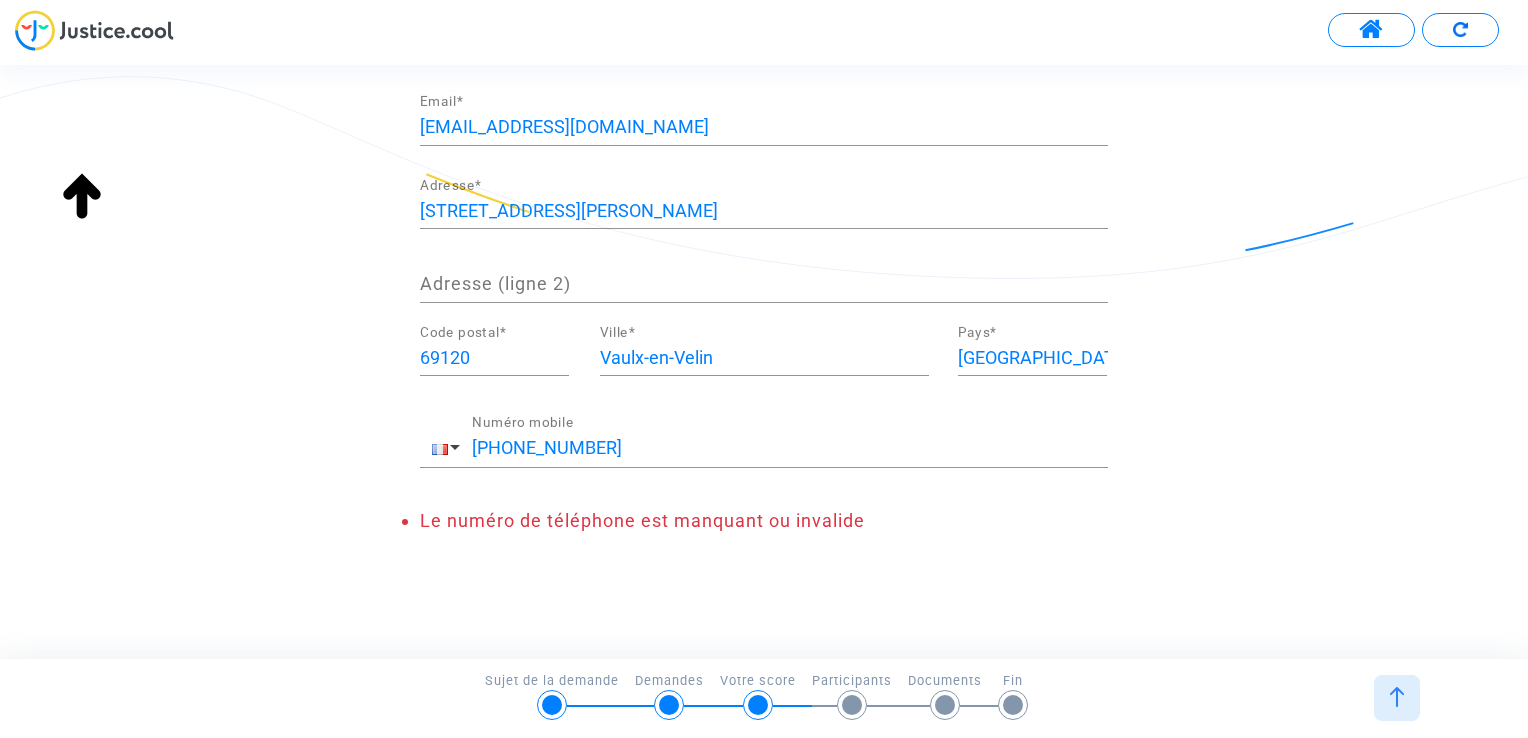 click on "[PHONE_NUMBER] Numéro mobile" 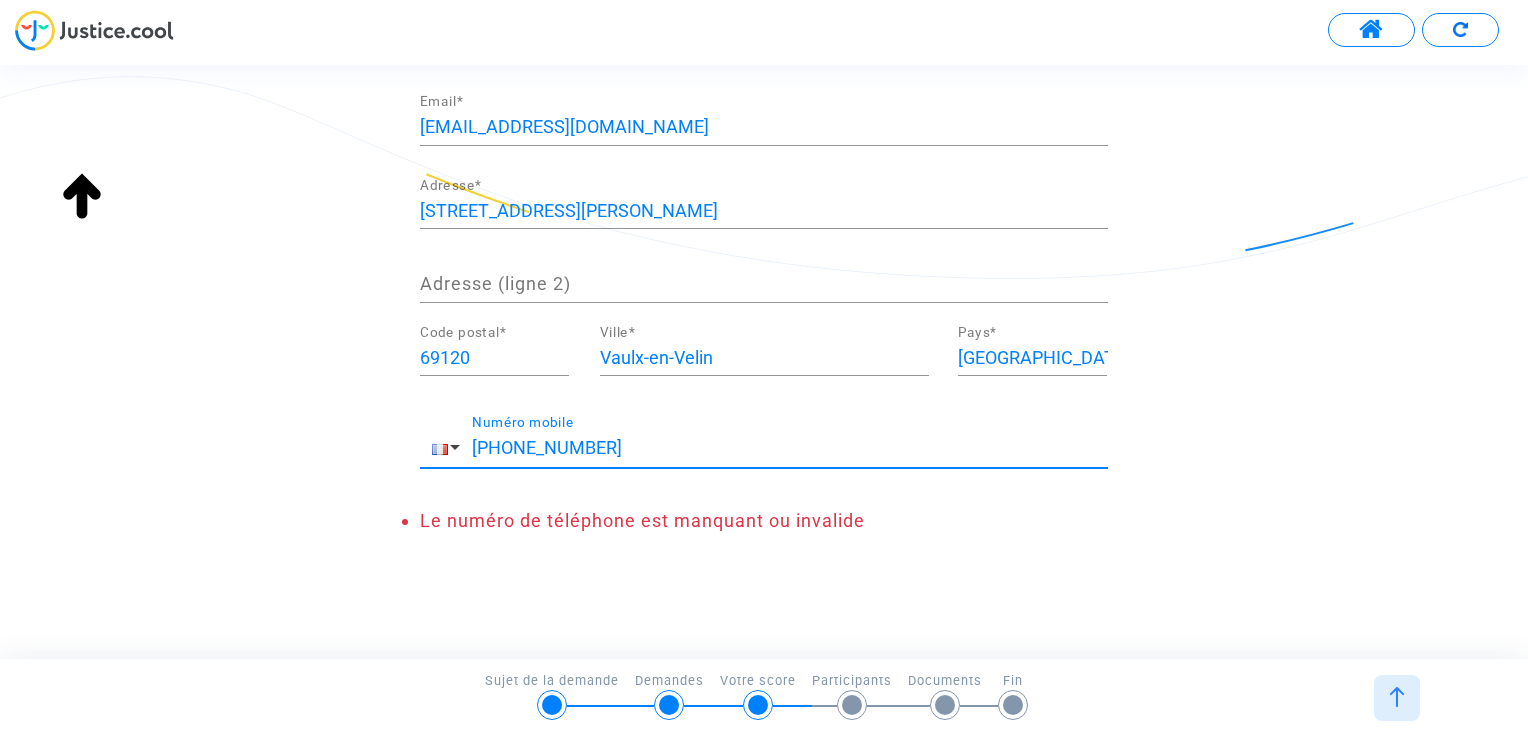 click on "[PHONE_NUMBER]" at bounding box center (790, 448) 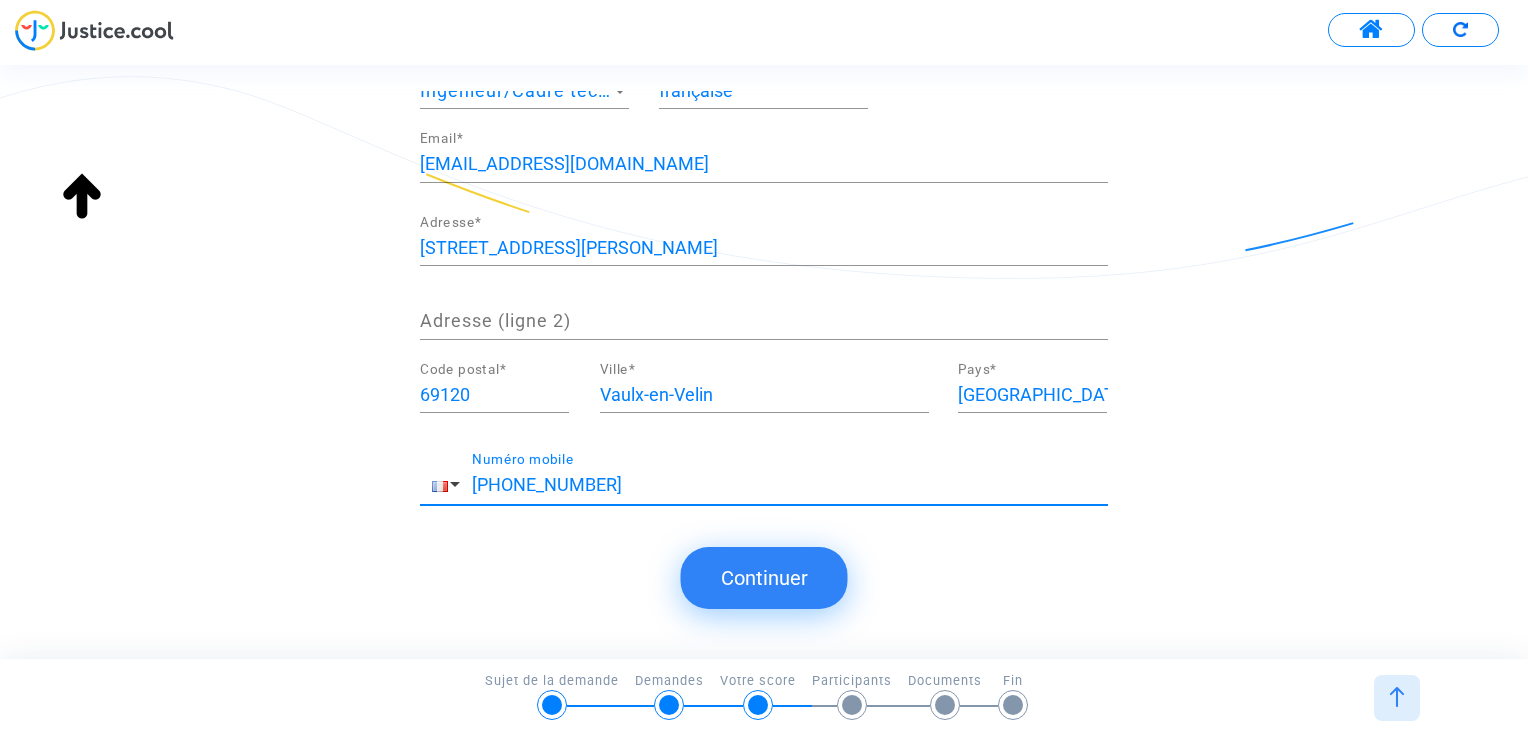 scroll, scrollTop: 351, scrollLeft: 0, axis: vertical 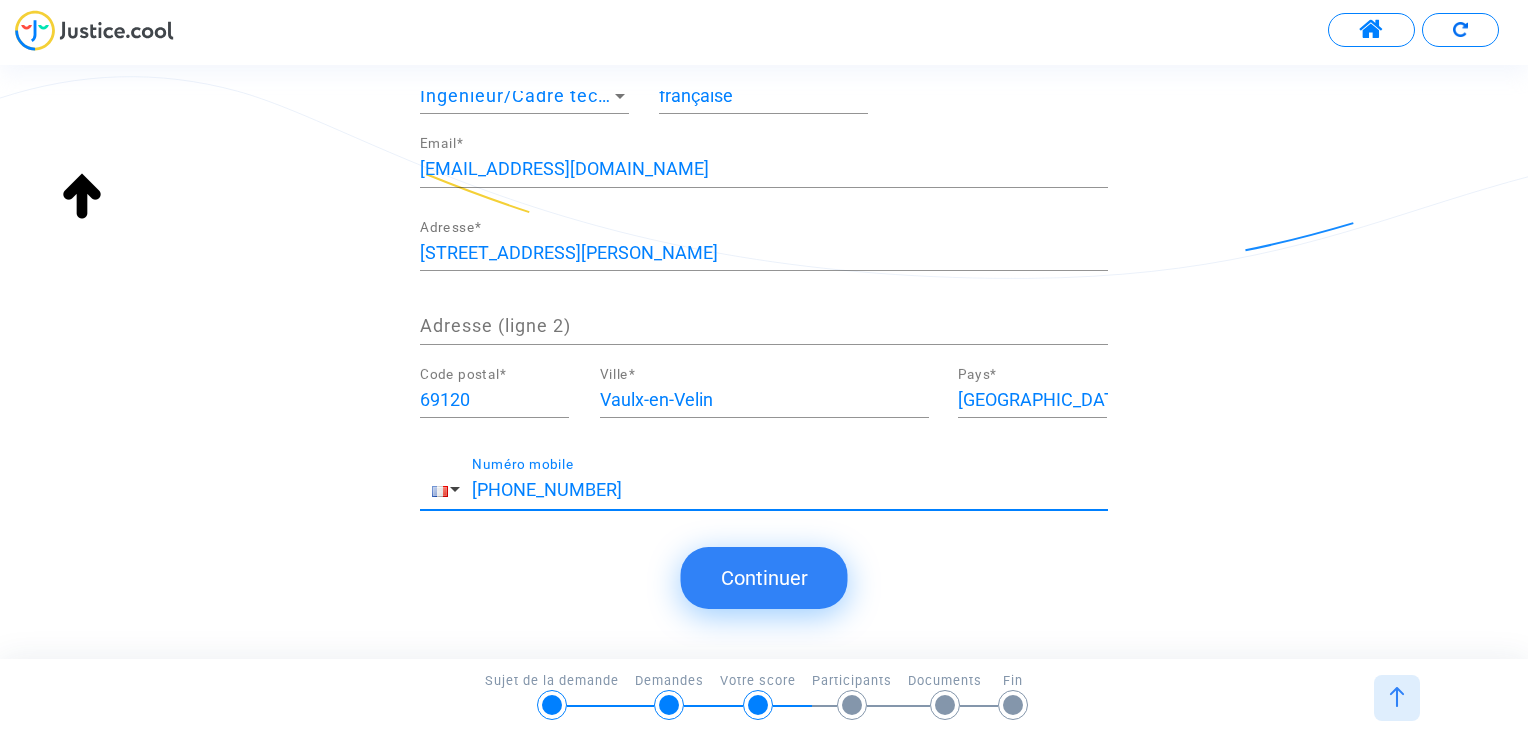 type on "[PHONE_NUMBER]" 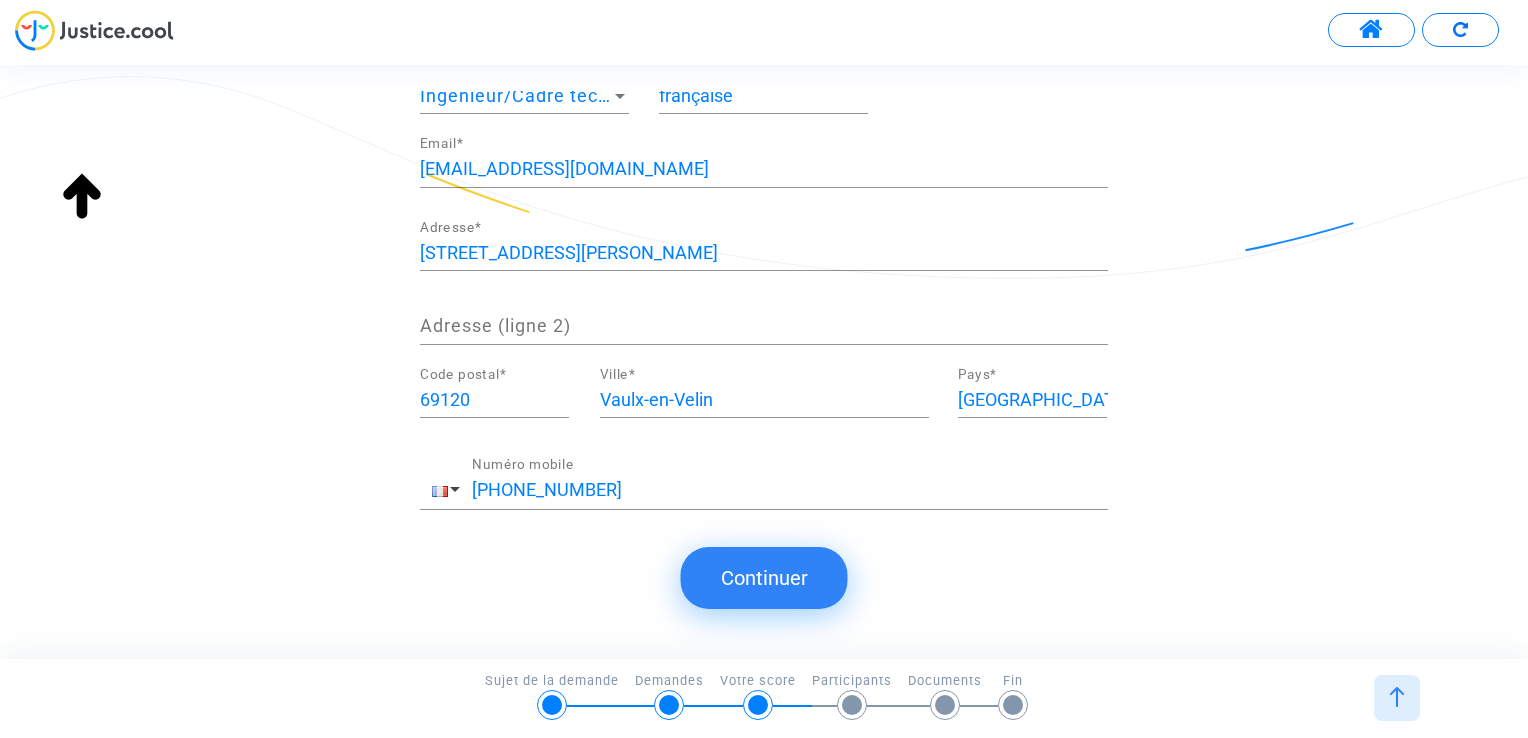 click on "Merci de renseigner vos informations personnelles  Attention : veillez à bien remplir tous les champs obligatoires. Certains peuvent dépasser de votre écran si celui-ci est trop petit. Pensez à bien faire défiler votre écran jusqu'en bas.  Madame Genre  * [PERSON_NAME]  * Busquet Nom  * [DEMOGRAPHIC_DATA] Date de naissance  * CERET Lieu de Naissance  * Français Langue préferée  * Ingénieur/Cadre technique d'entreprise Profession  * française Nationalité  * [EMAIL_ADDRESS][DOMAIN_NAME] Email  * [STREET_ADDRESS][PERSON_NAME] Adresse  * Adresse (ligne 2) 69120 Code postal  * Vaulx-en-[GEOGRAPHIC_DATA]  * [GEOGRAPHIC_DATA] Pays  * [PHONE_NUMBER] Numéro mobile" 